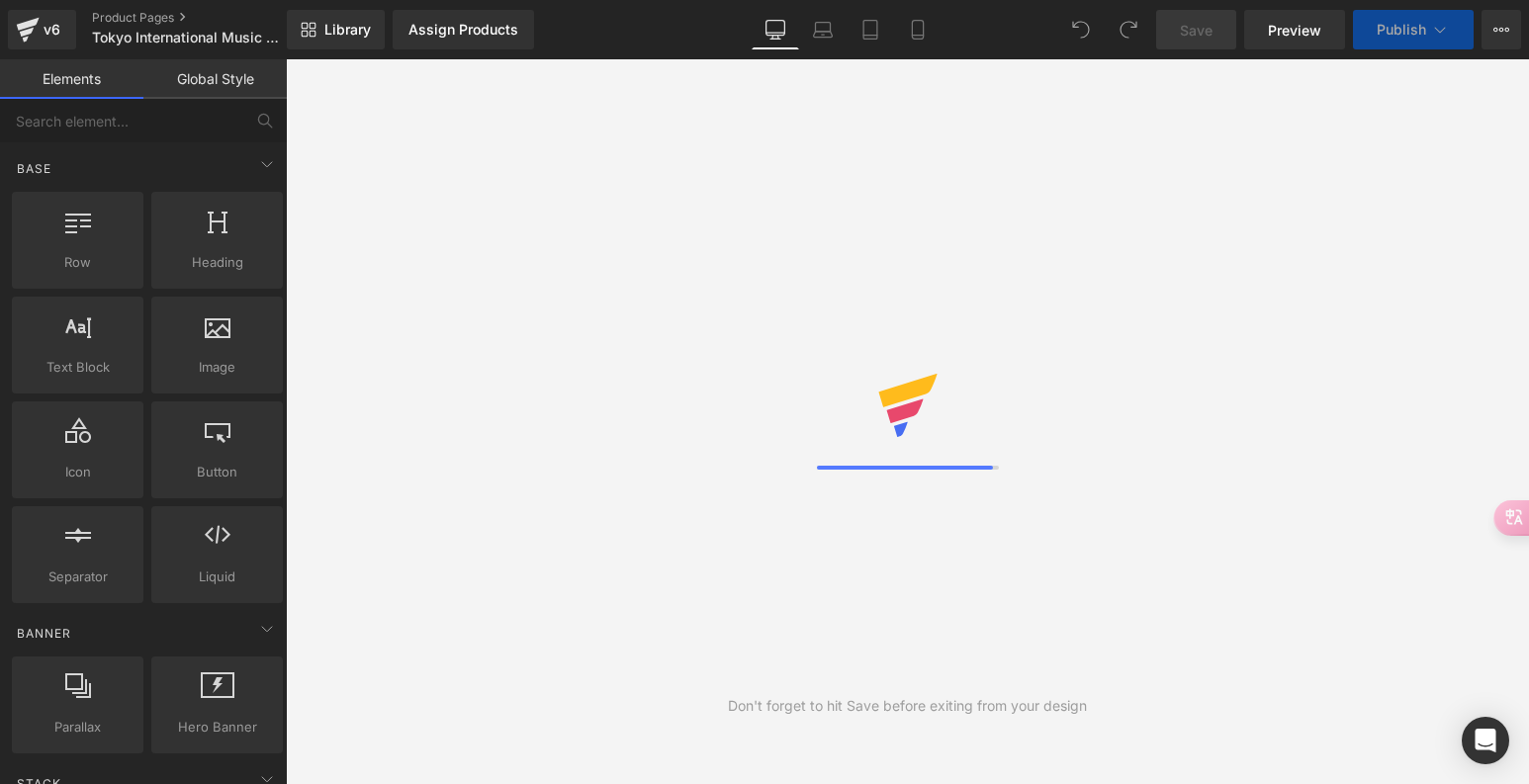 scroll, scrollTop: 0, scrollLeft: 0, axis: both 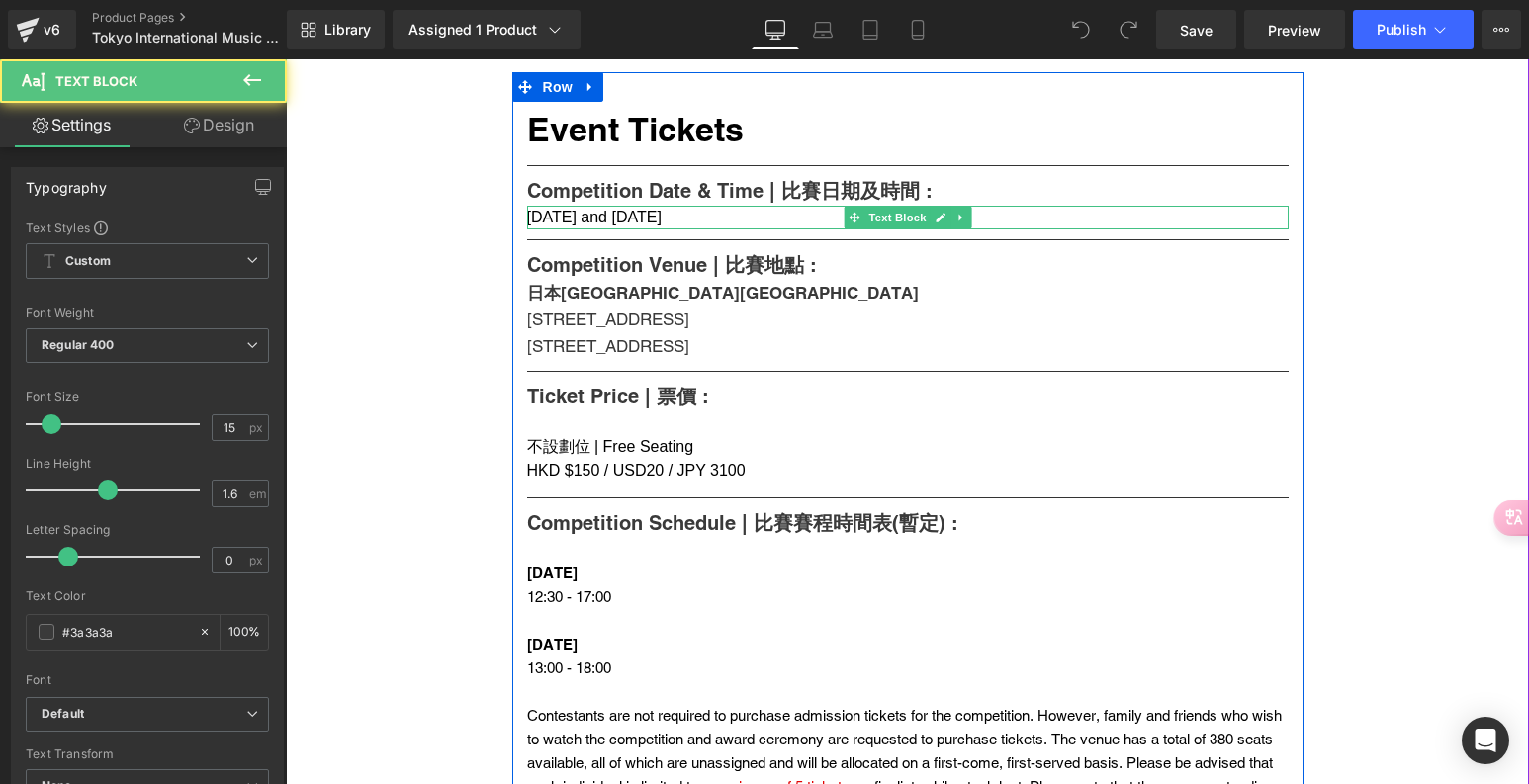 click on "[DATE] and [DATE]" at bounding box center [594, 217] 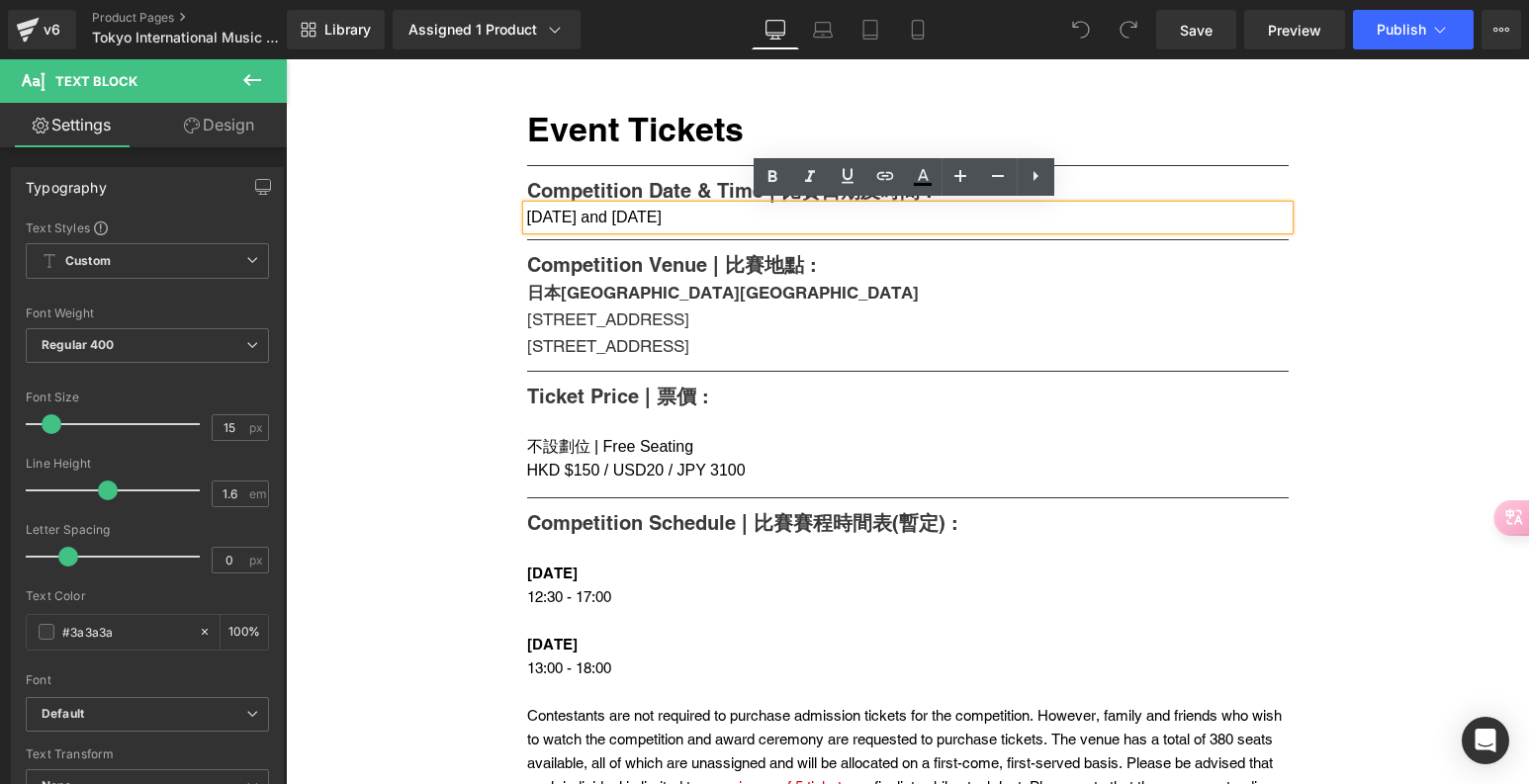 click on "[DATE] and [DATE]" at bounding box center [594, 217] 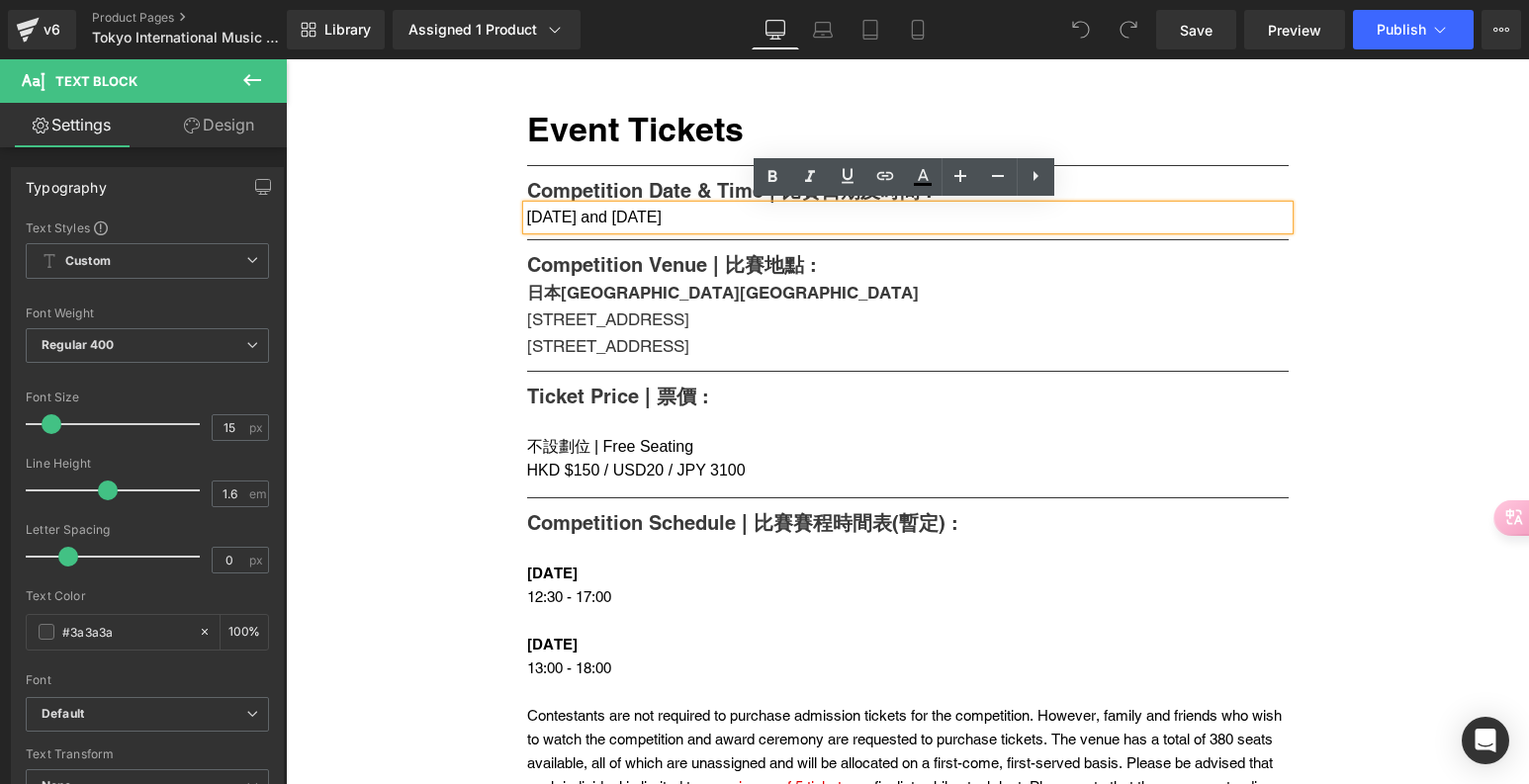 click on "[DATE] and [DATE]" at bounding box center [908, 218] 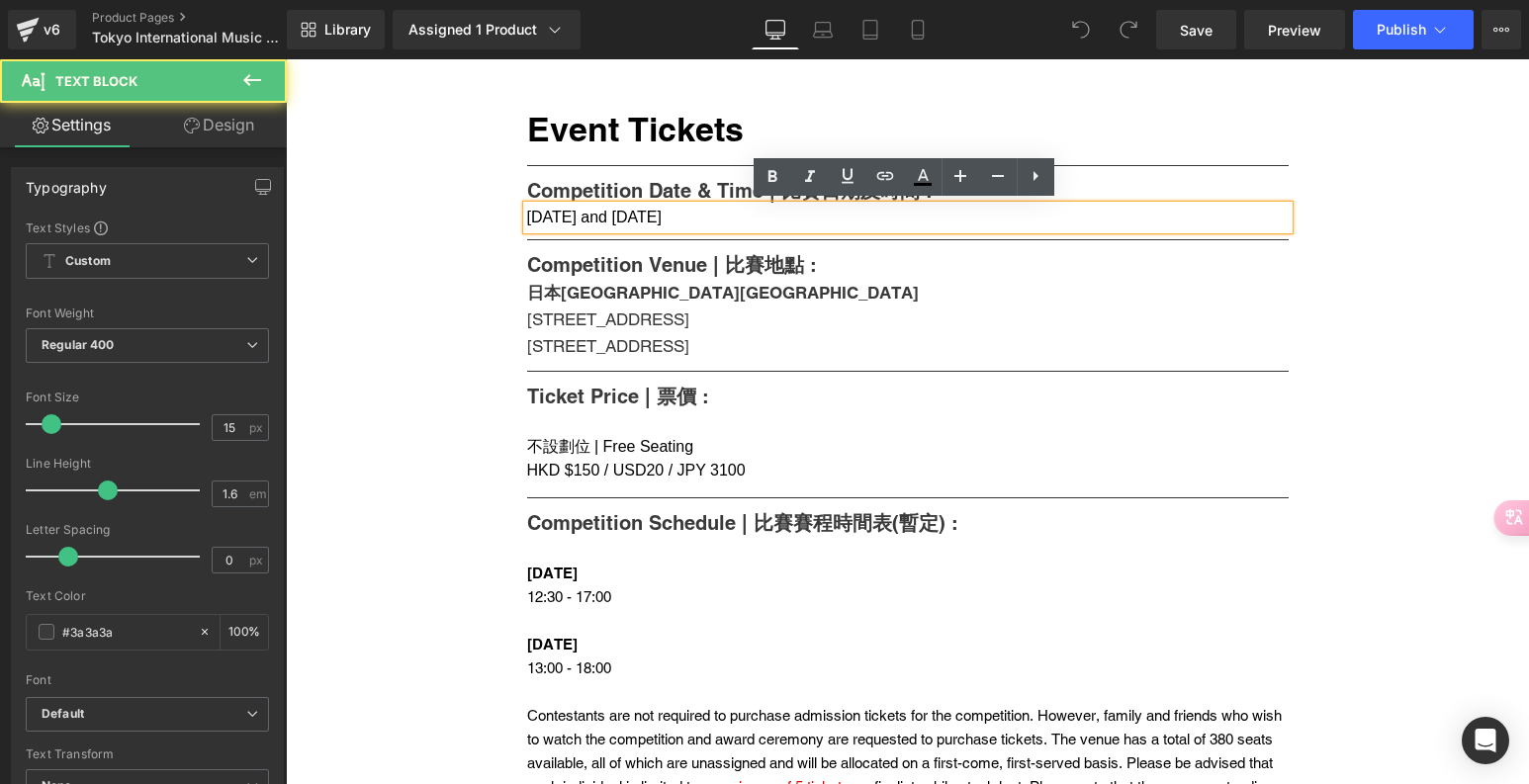 click on "[DATE] and [DATE]" at bounding box center (594, 217) 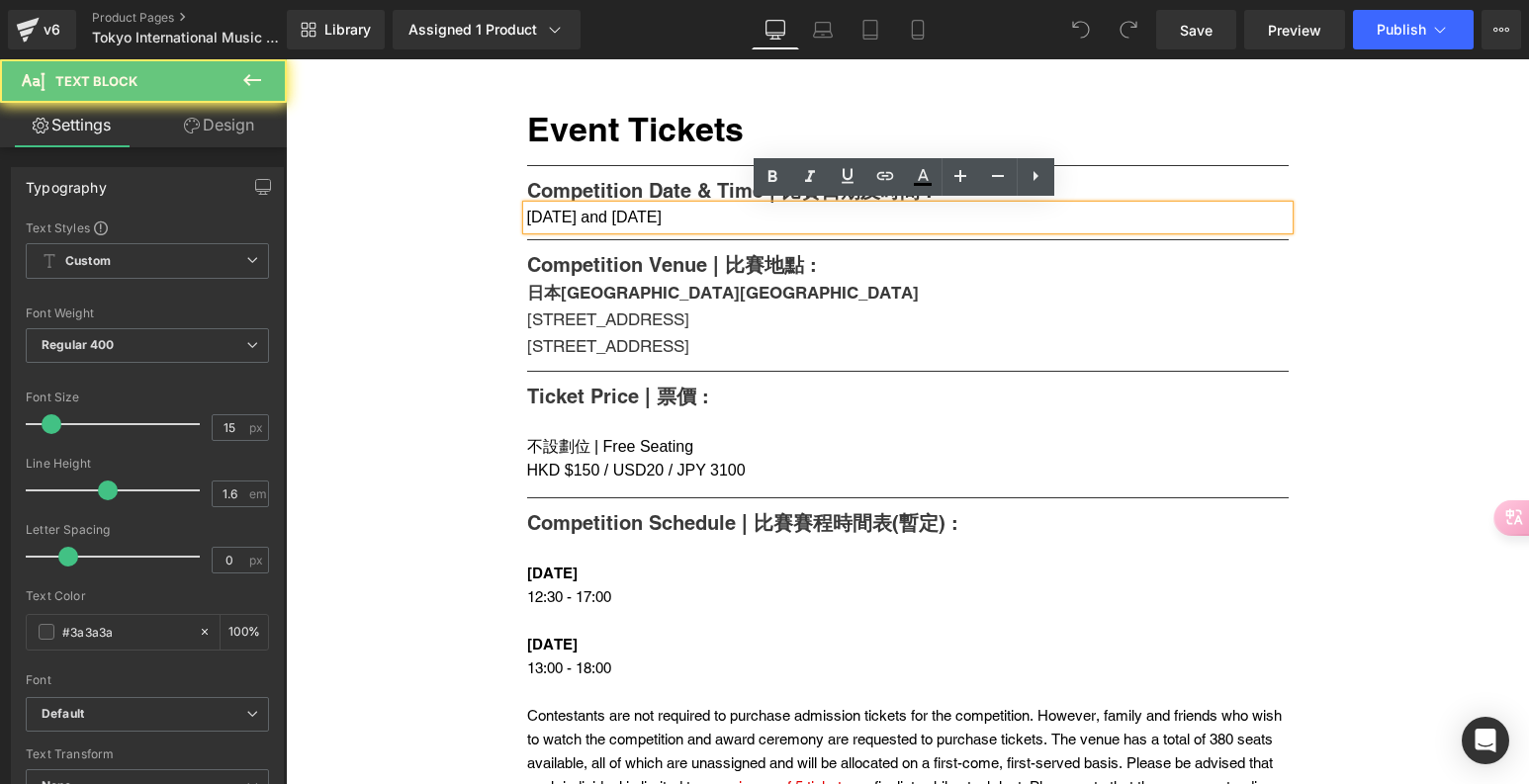click on "[DATE] and [DATE]" at bounding box center [594, 217] 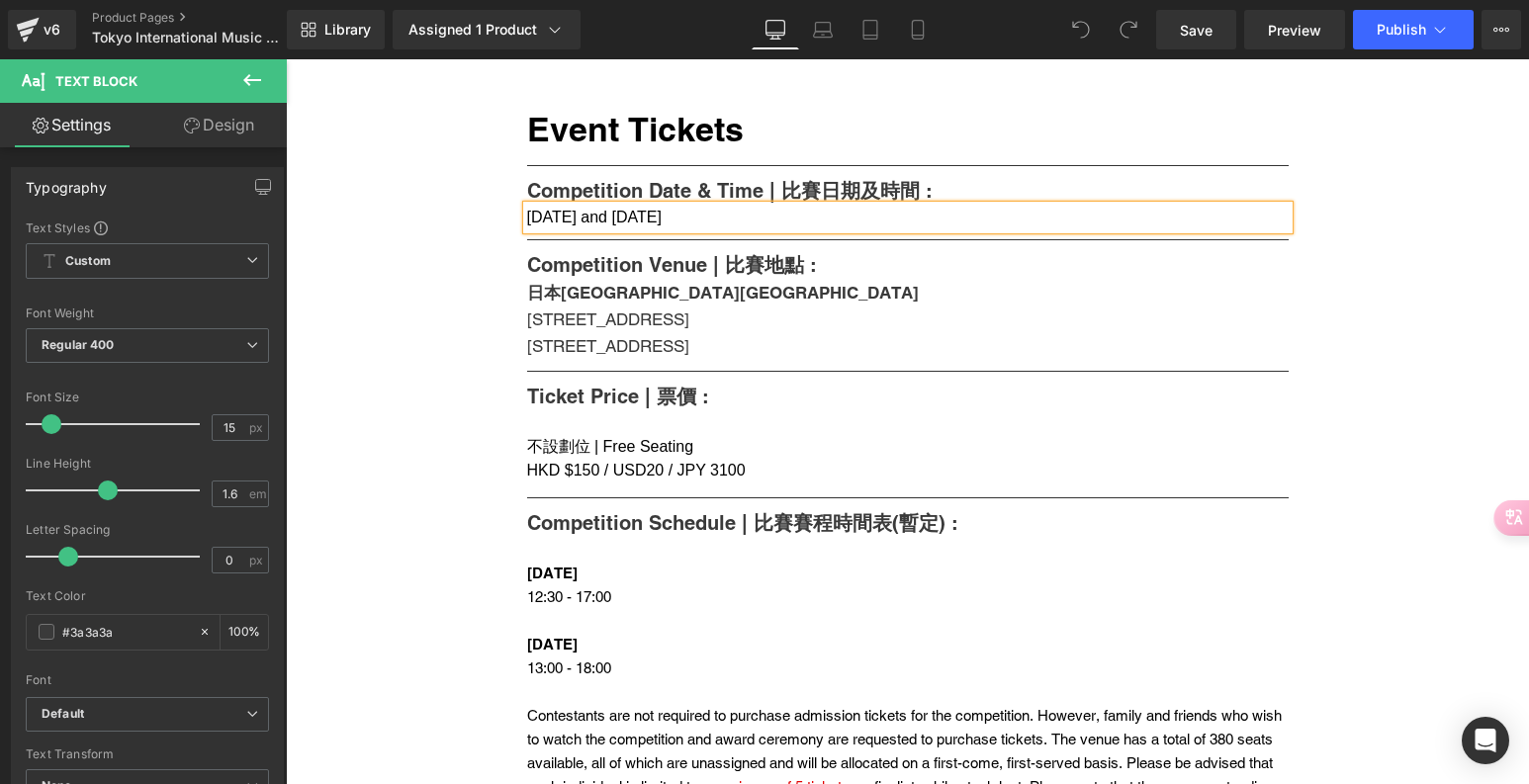 click on "[DATE] and [DATE]" at bounding box center (594, 217) 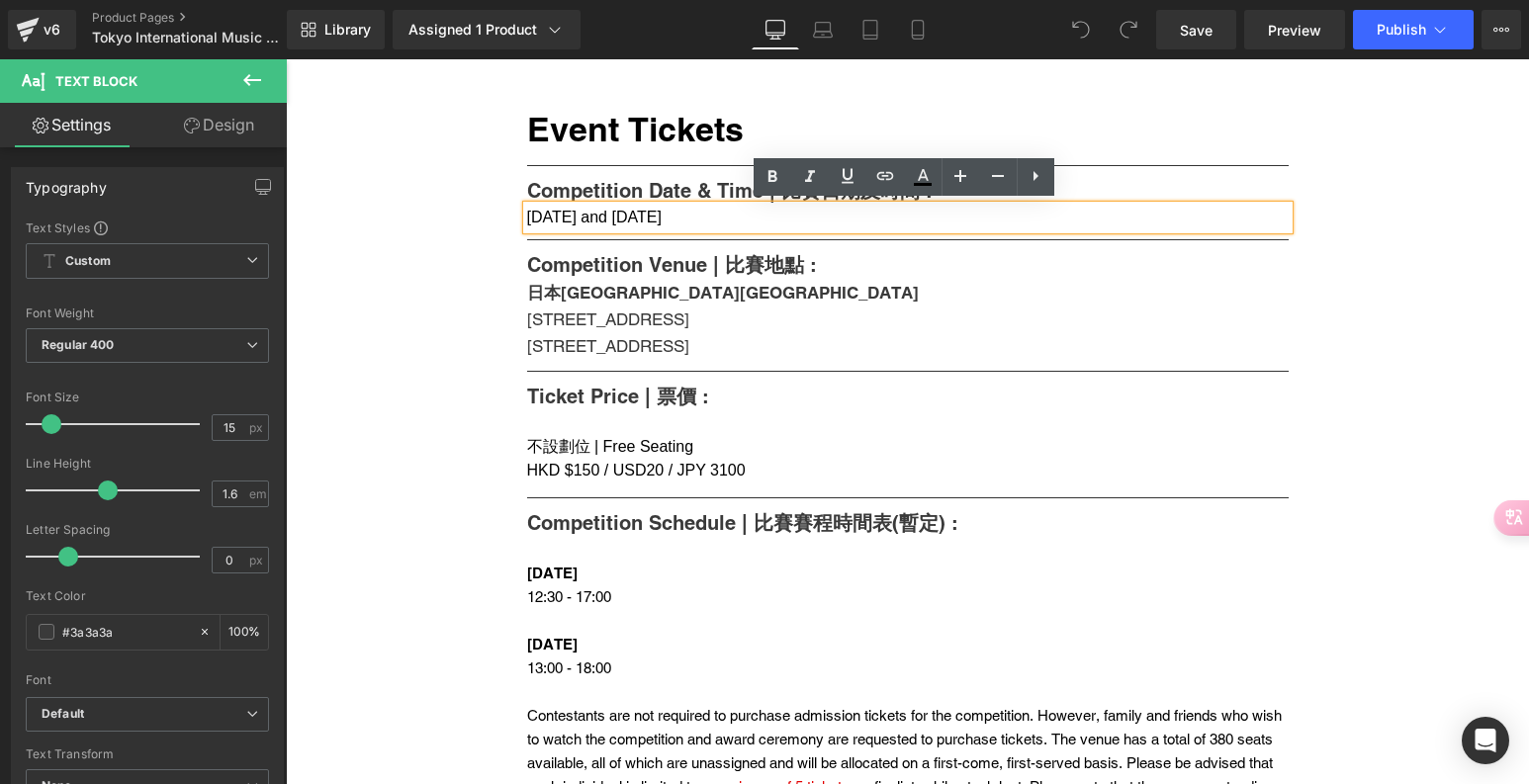 click on "[DATE] and [DATE]" at bounding box center [908, 218] 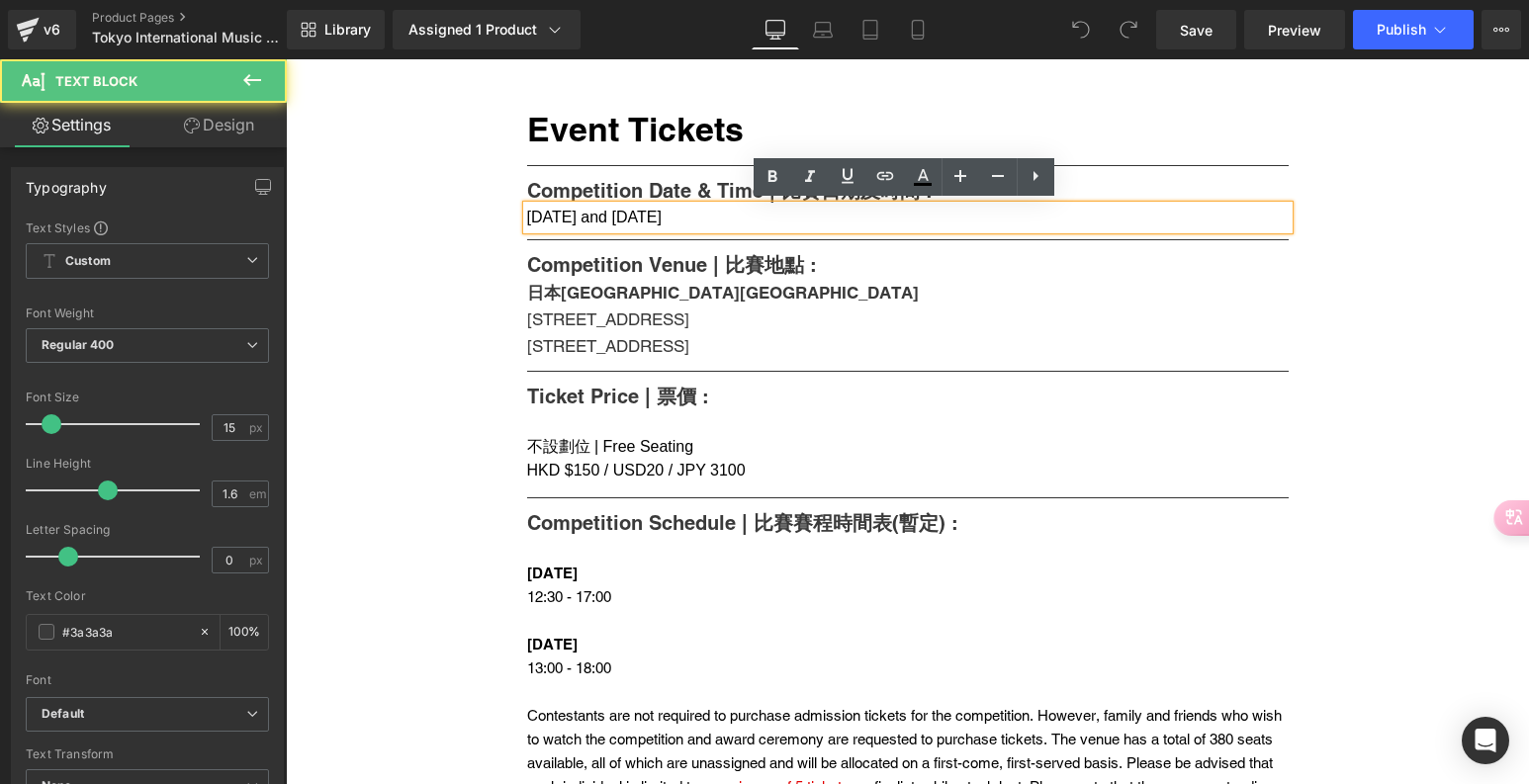 click on "[DATE] and [DATE]" at bounding box center [594, 217] 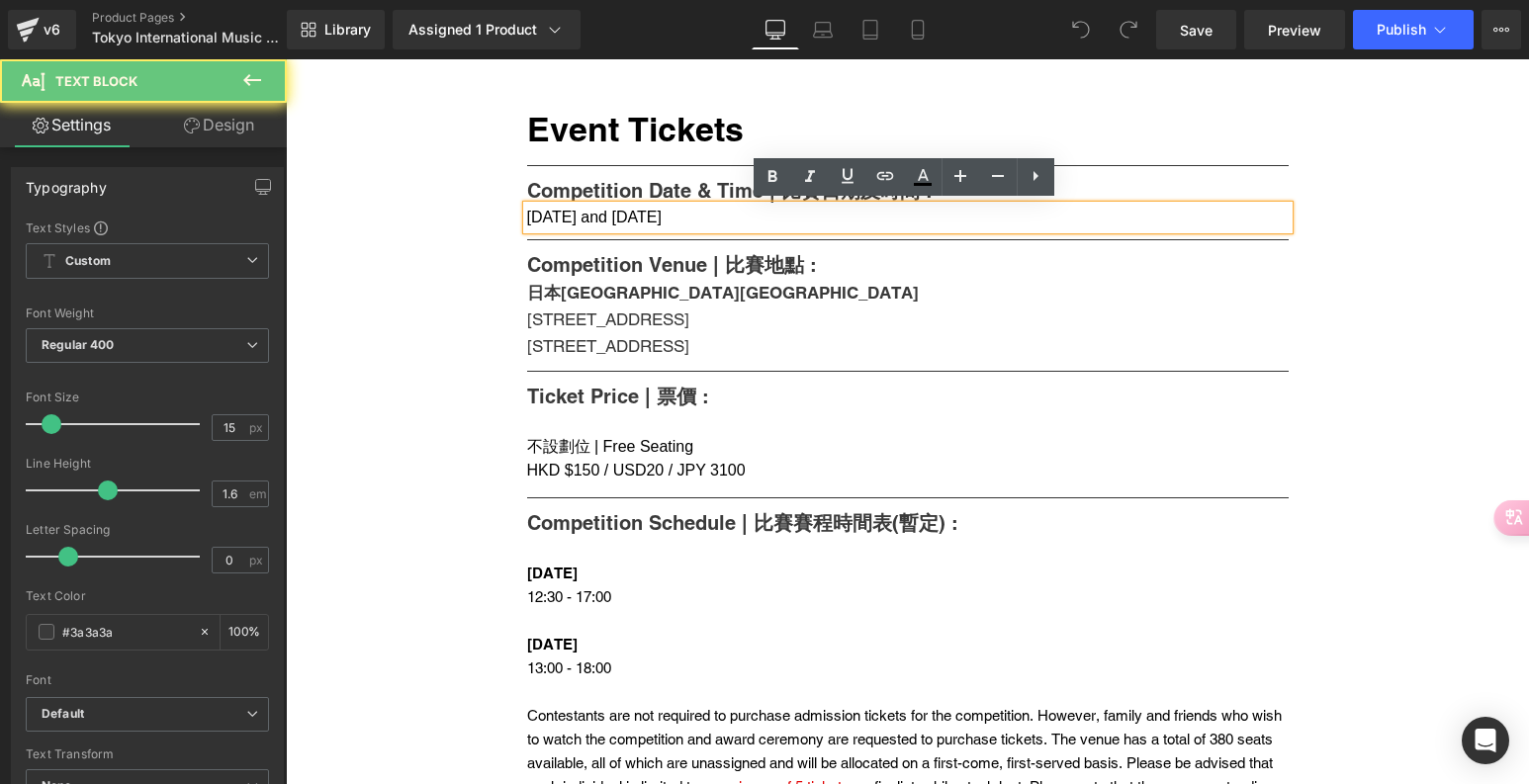 click on "[DATE] and [DATE]" at bounding box center [594, 217] 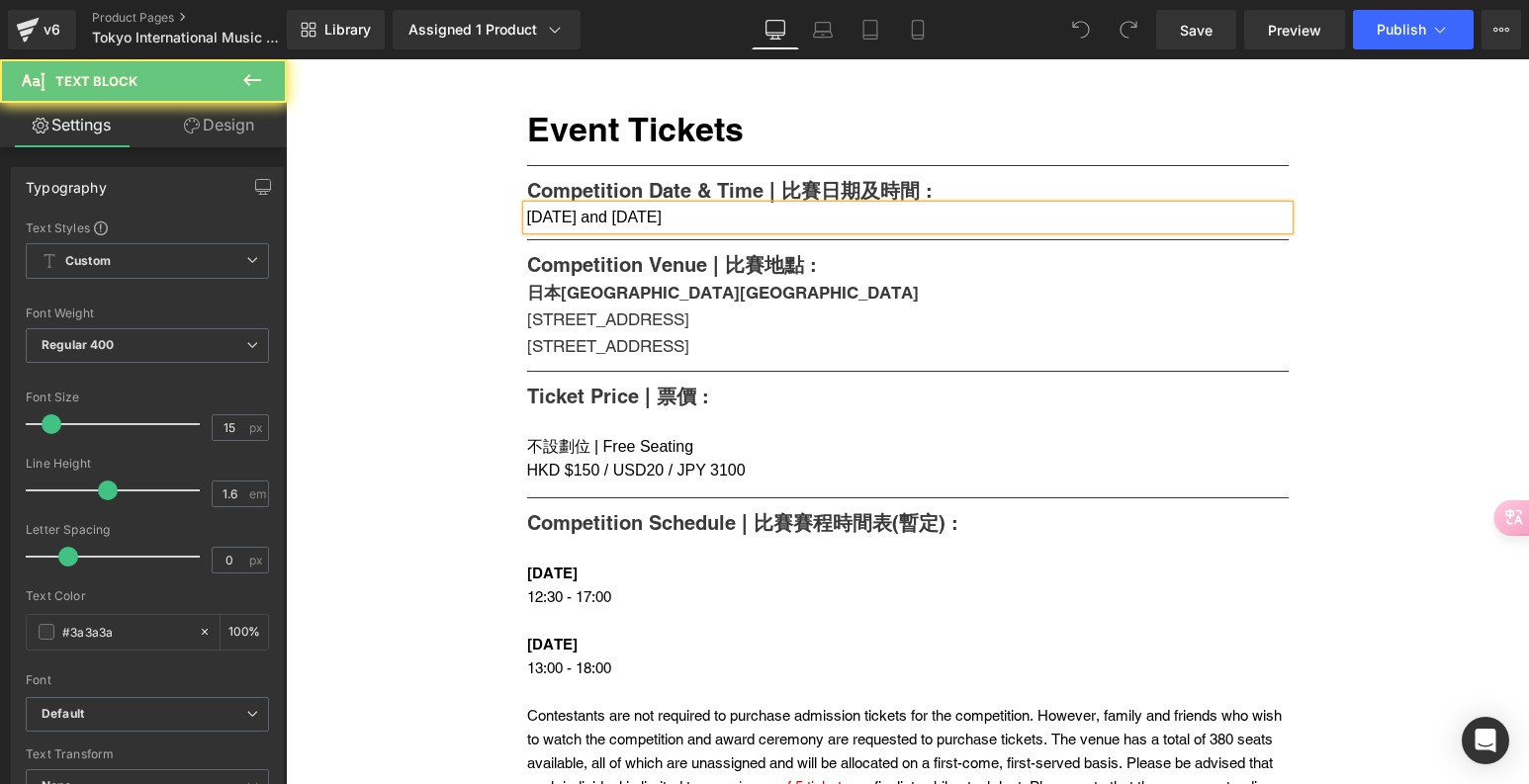 click on "[DATE] and [DATE]" at bounding box center (594, 217) 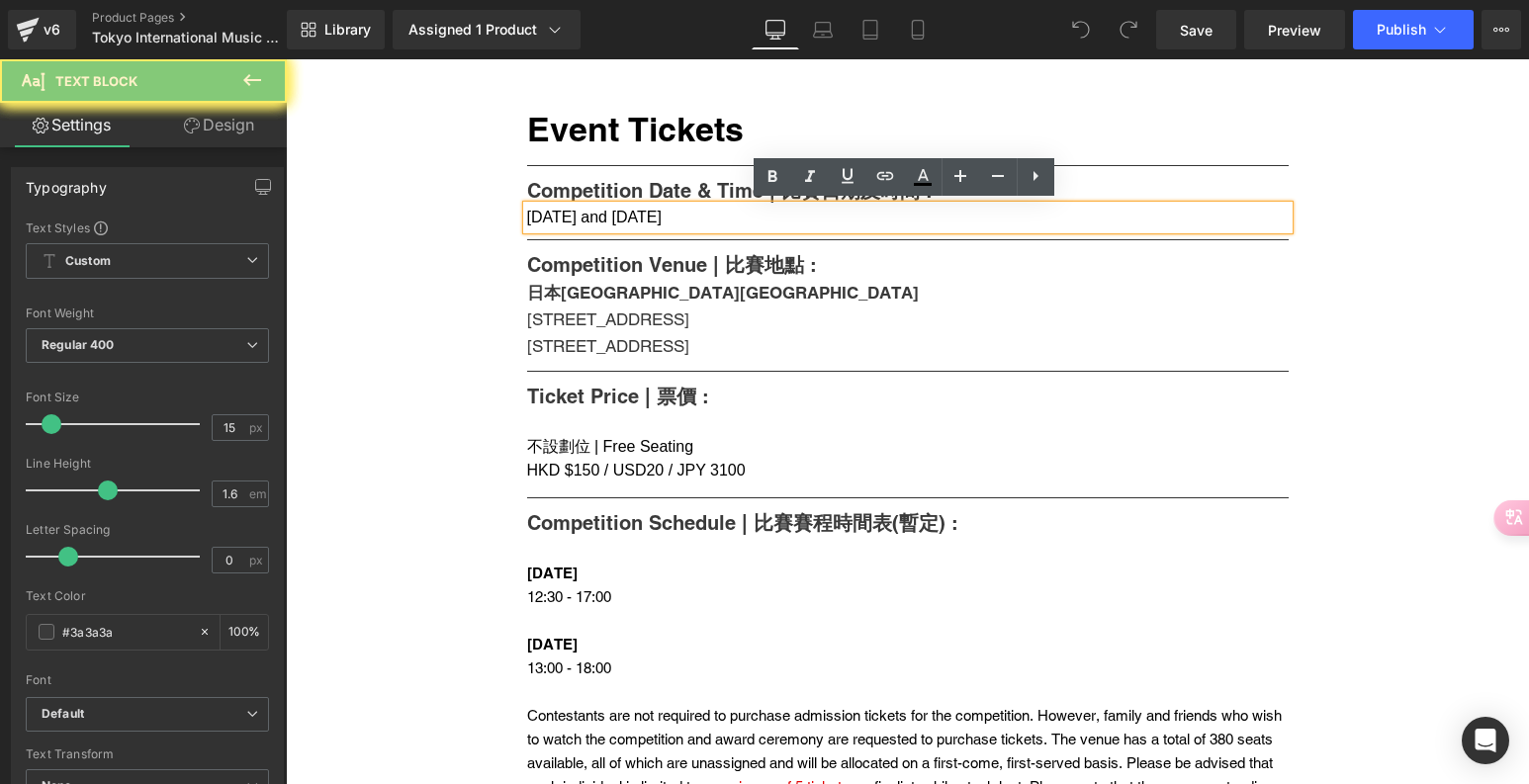 click on "[DATE] and [DATE]" at bounding box center (594, 217) 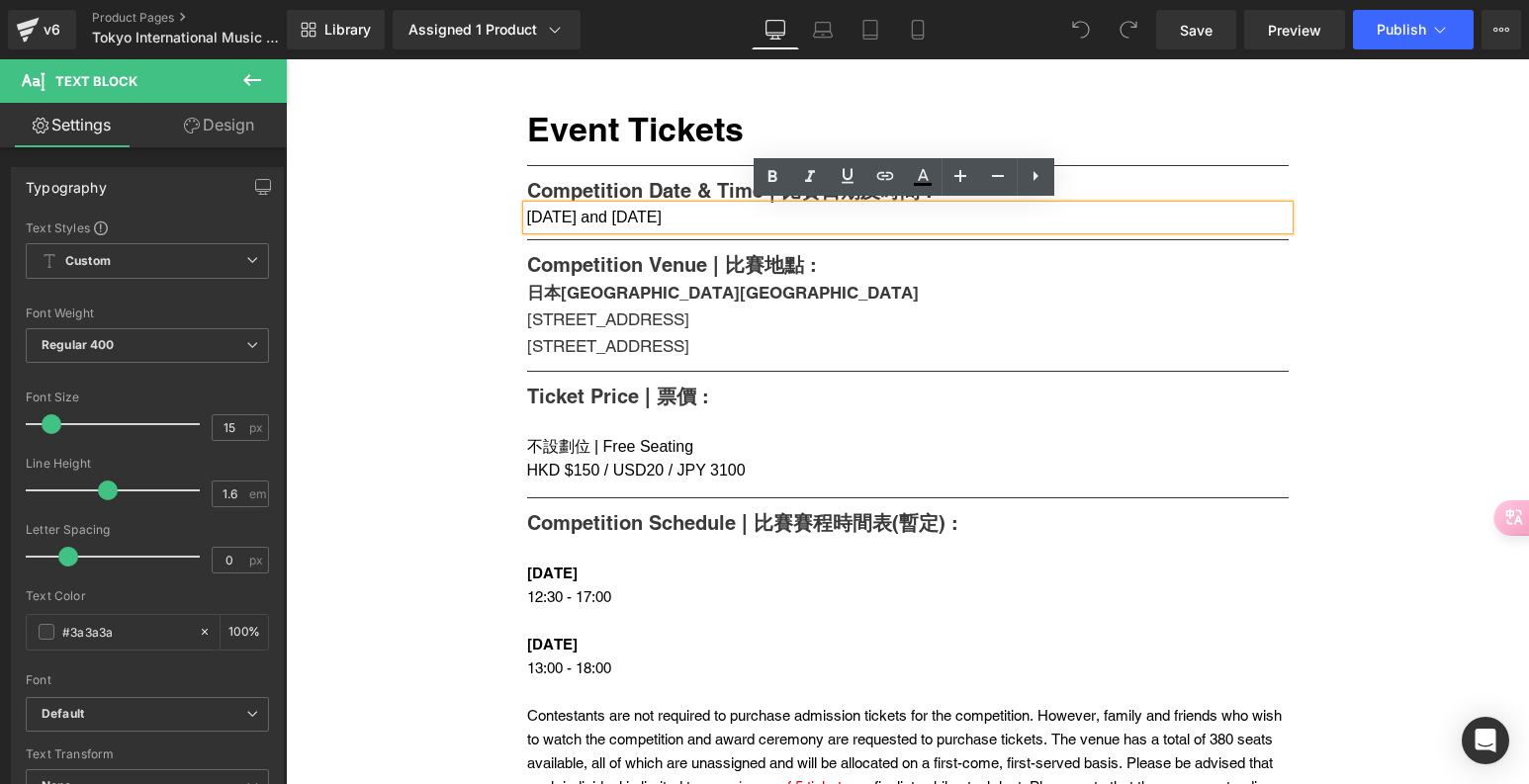click on "[DATE] and [DATE]" at bounding box center [594, 217] 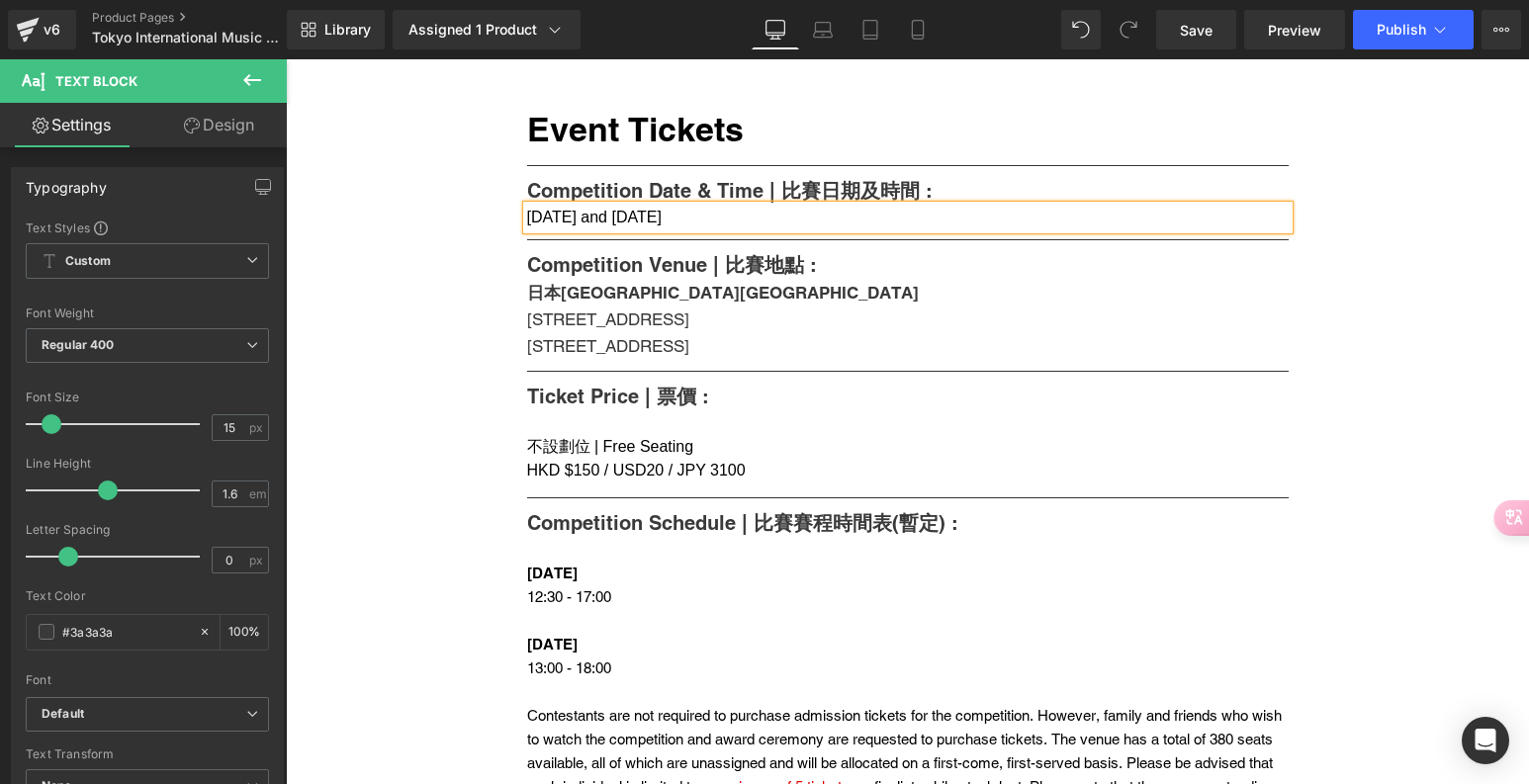 click on "[DATE] and [DATE]" at bounding box center [594, 217] 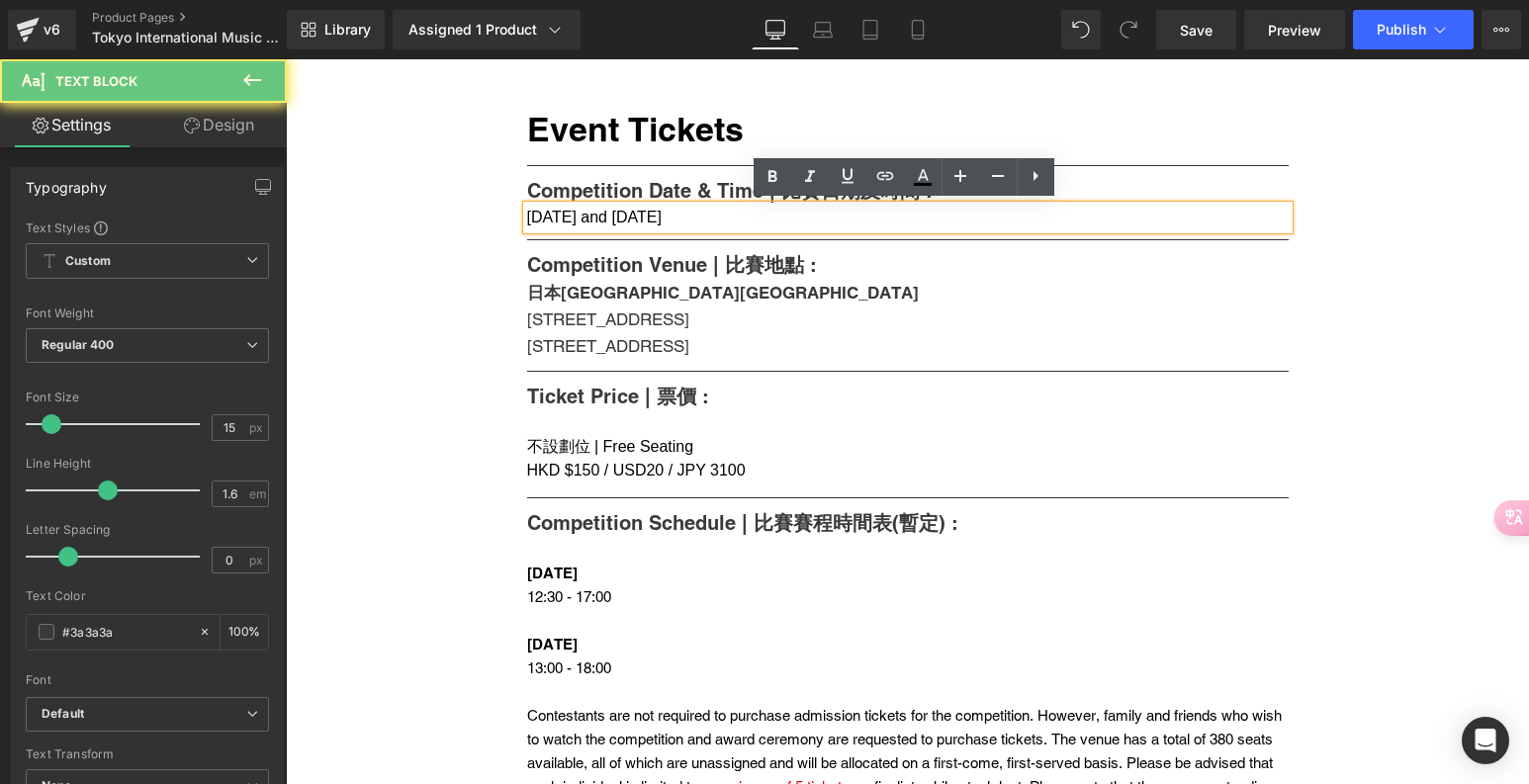 click on "[DATE] and [DATE]" at bounding box center (594, 217) 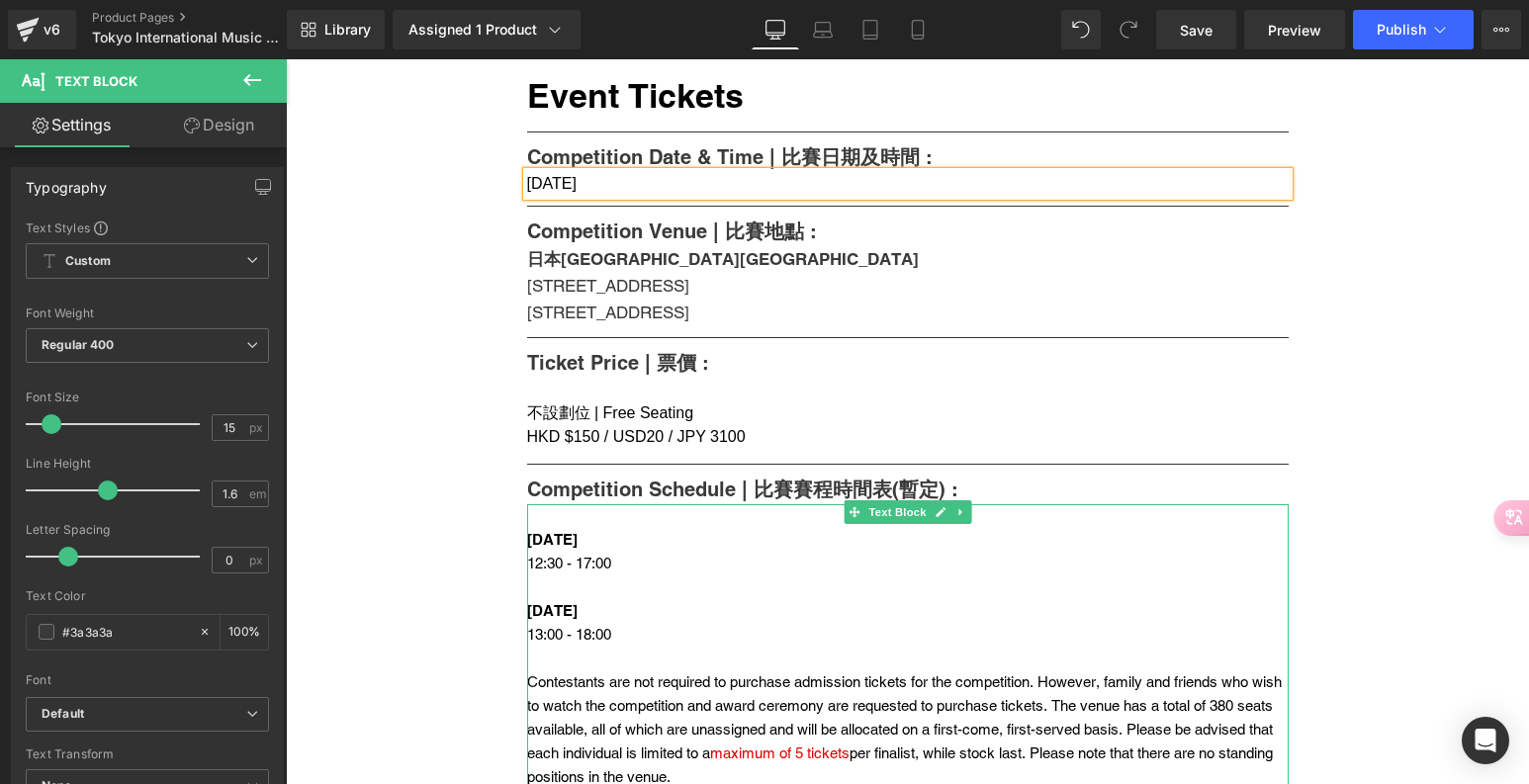 scroll, scrollTop: 811, scrollLeft: 0, axis: vertical 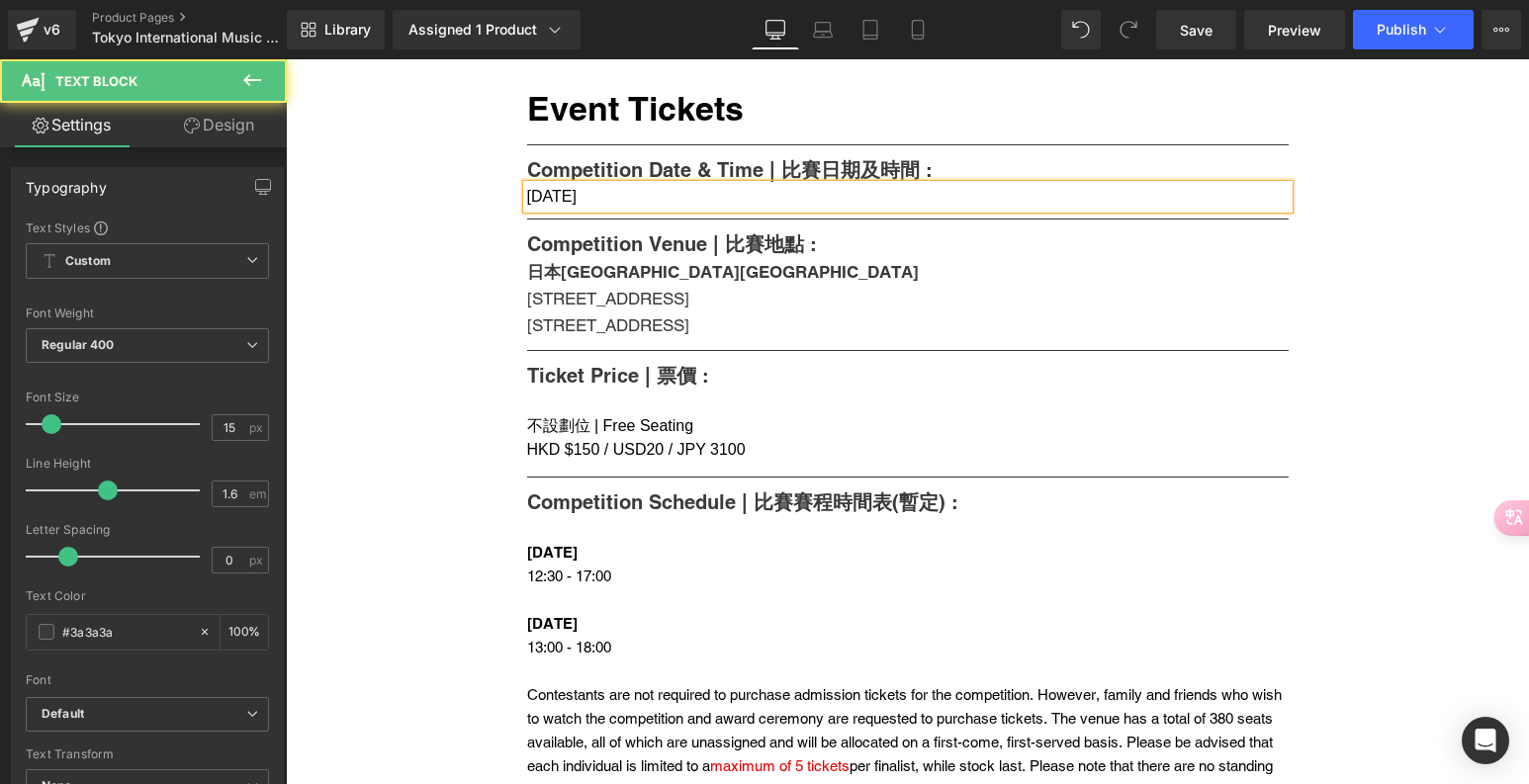 drag, startPoint x: 637, startPoint y: 192, endPoint x: 512, endPoint y: 188, distance: 125.06398 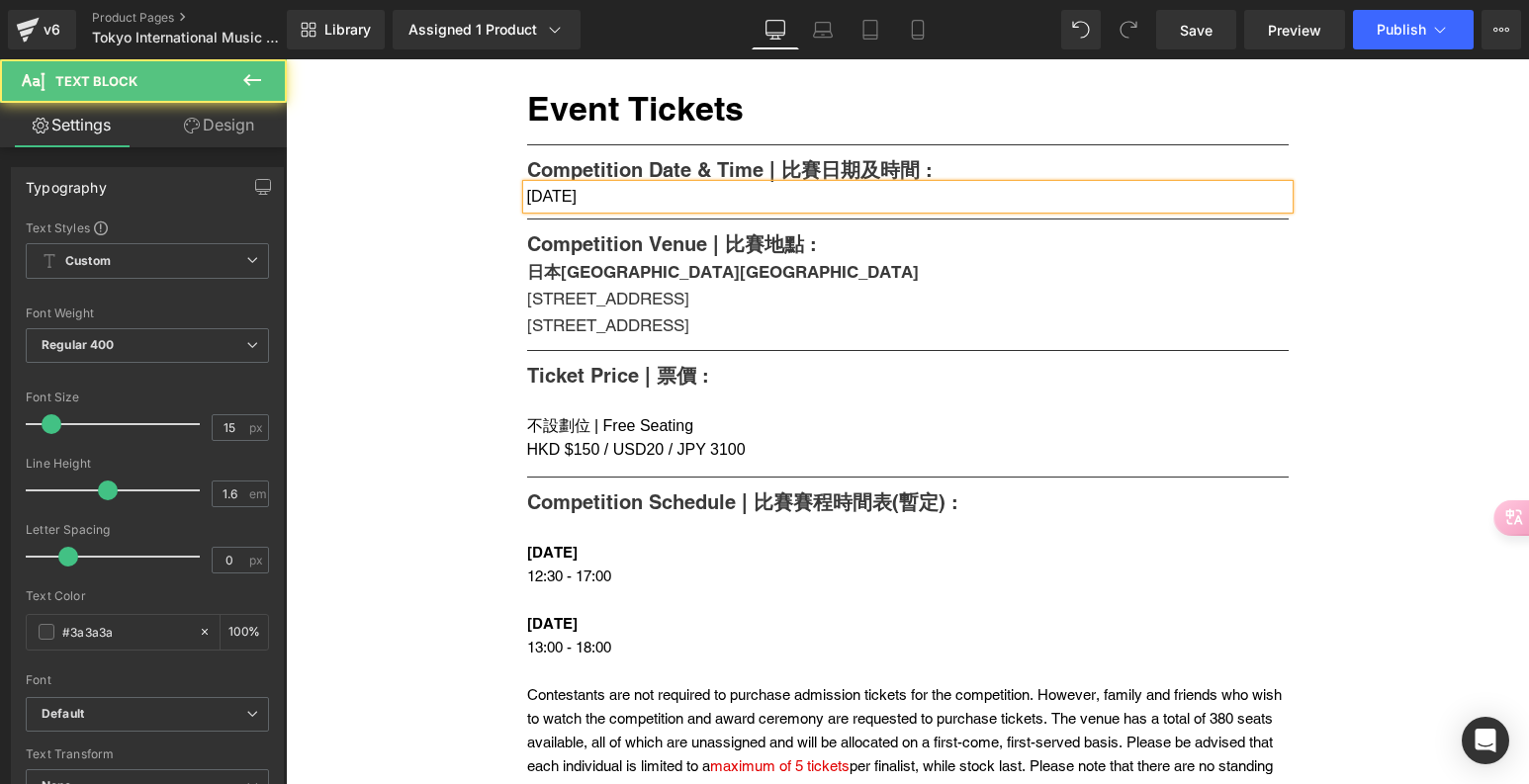 click on "Event Tickets
(P) Title
Separator          Competition Date & Time | 比賽日期及時間 : Heading
[DATE]
Text Block         Separator
Competition Venue | 比賽地點 :
Heading         日本[GEOGRAPHIC_DATA][GEOGRAPHIC_DATA] [STREET_ADDRESS] Text Block
Separator         Ticket Price | 票價 : Heading         不設劃位 | Free Seating   HKD $150 / USD20 / JPY 3100  Text Block
Text Block         Separator         Competition Schedule | 比賽賽程時間表(暫定) : Heading         [DATE] 12:30 - 17:00 [DATE]
13:00 - 18:00 maximum of 5 tickets  per finalist, while stock last. Please note that there are no standing positions in the venue. [DATE]比賽時間 12:30 - 17:00
[DATE]比賽時間
13:00 - 18:00 購買 5 張門票 Text Block         Separator" at bounding box center [908, 1449] 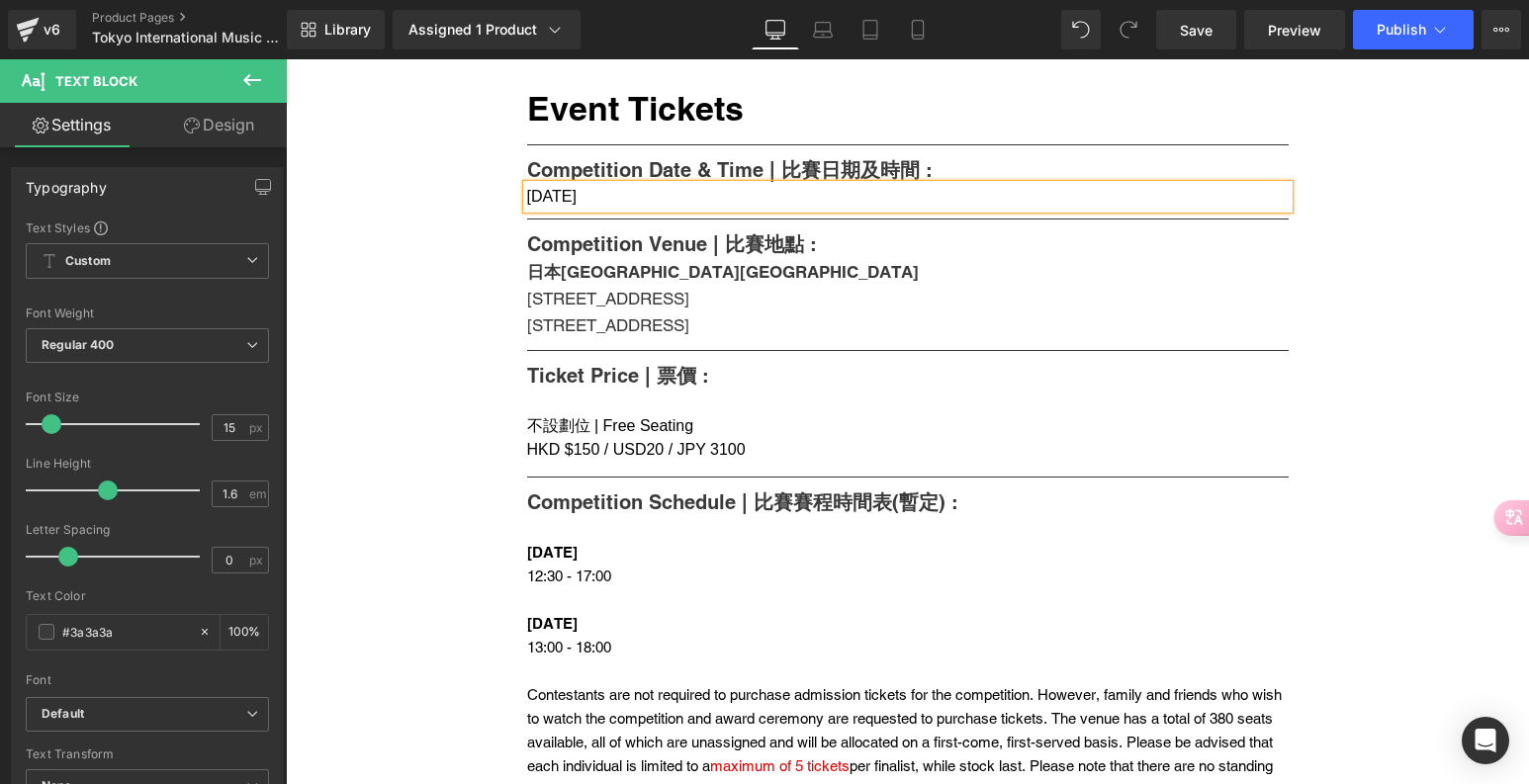 copy on "[DATE]" 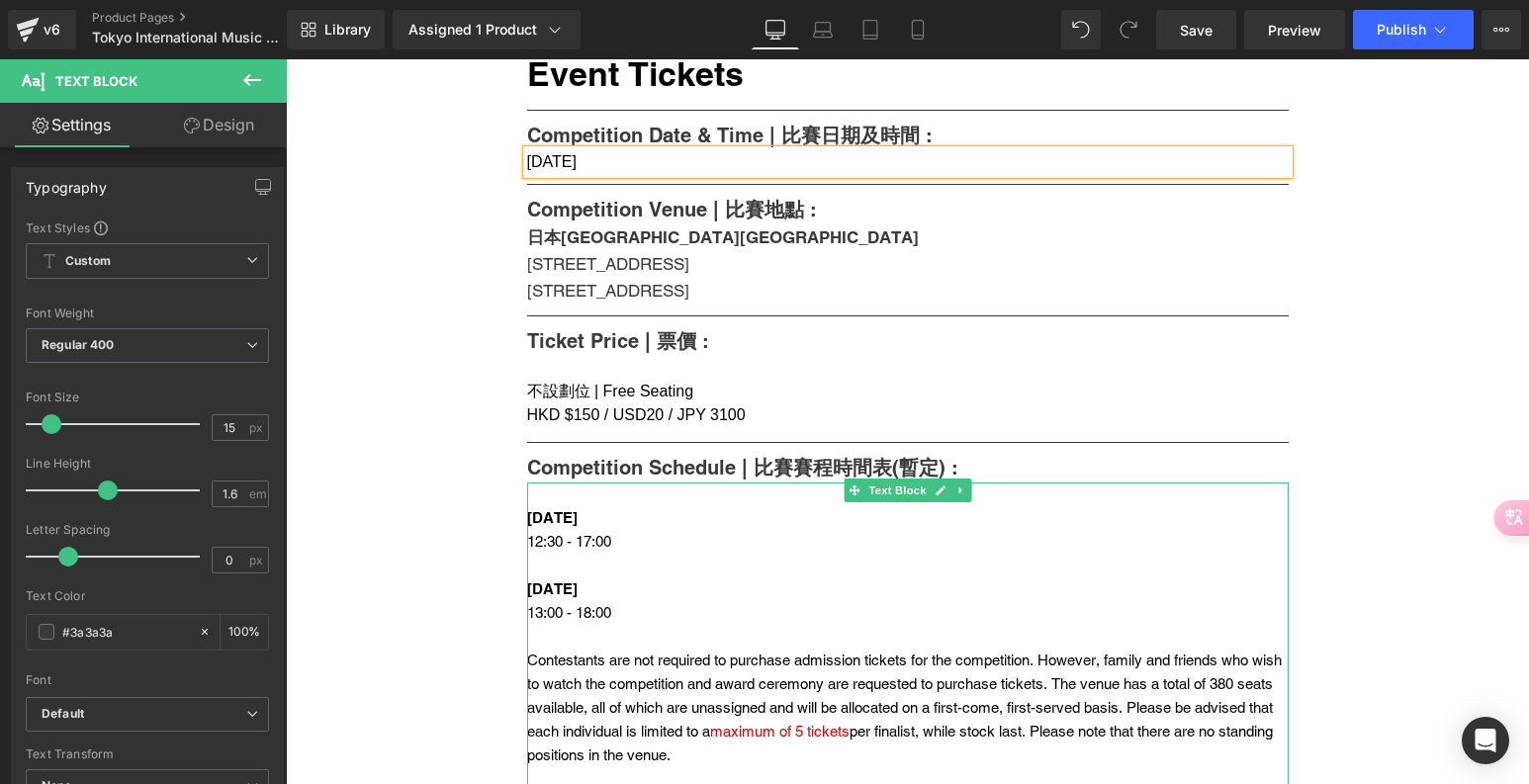 scroll, scrollTop: 851, scrollLeft: 0, axis: vertical 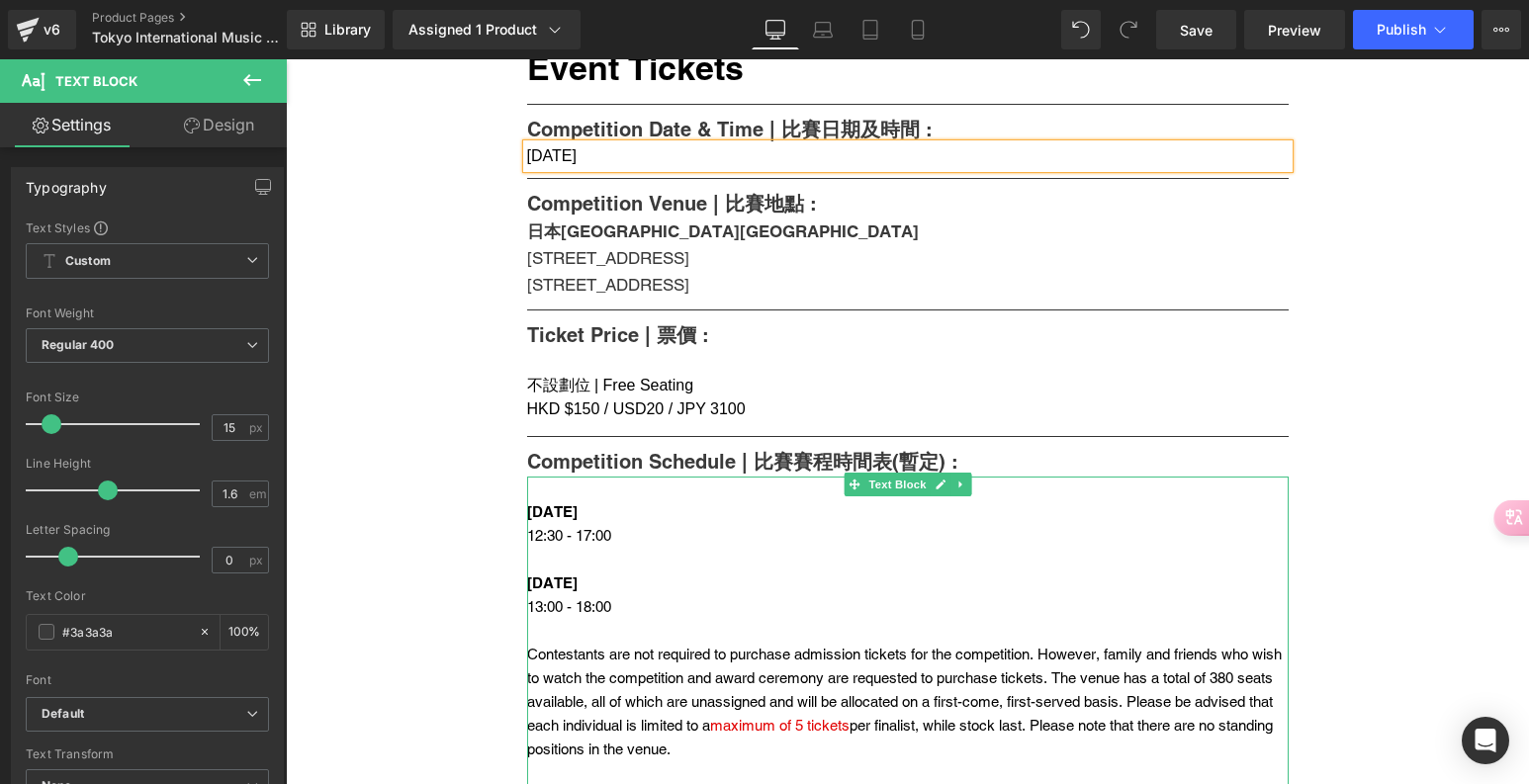 click on "[DATE]" at bounding box center [552, 511] 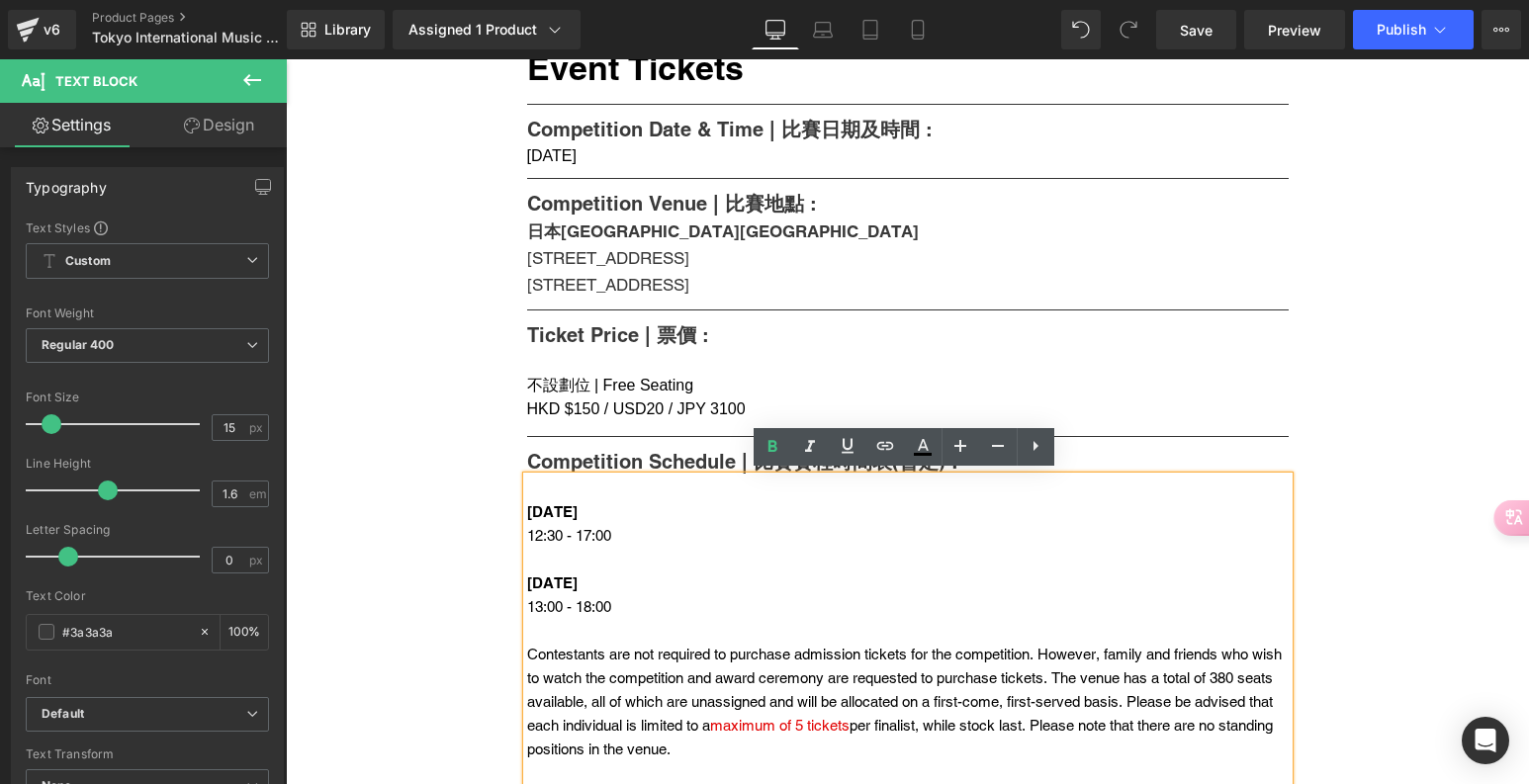 drag, startPoint x: 675, startPoint y: 512, endPoint x: 512, endPoint y: 509, distance: 163.02761 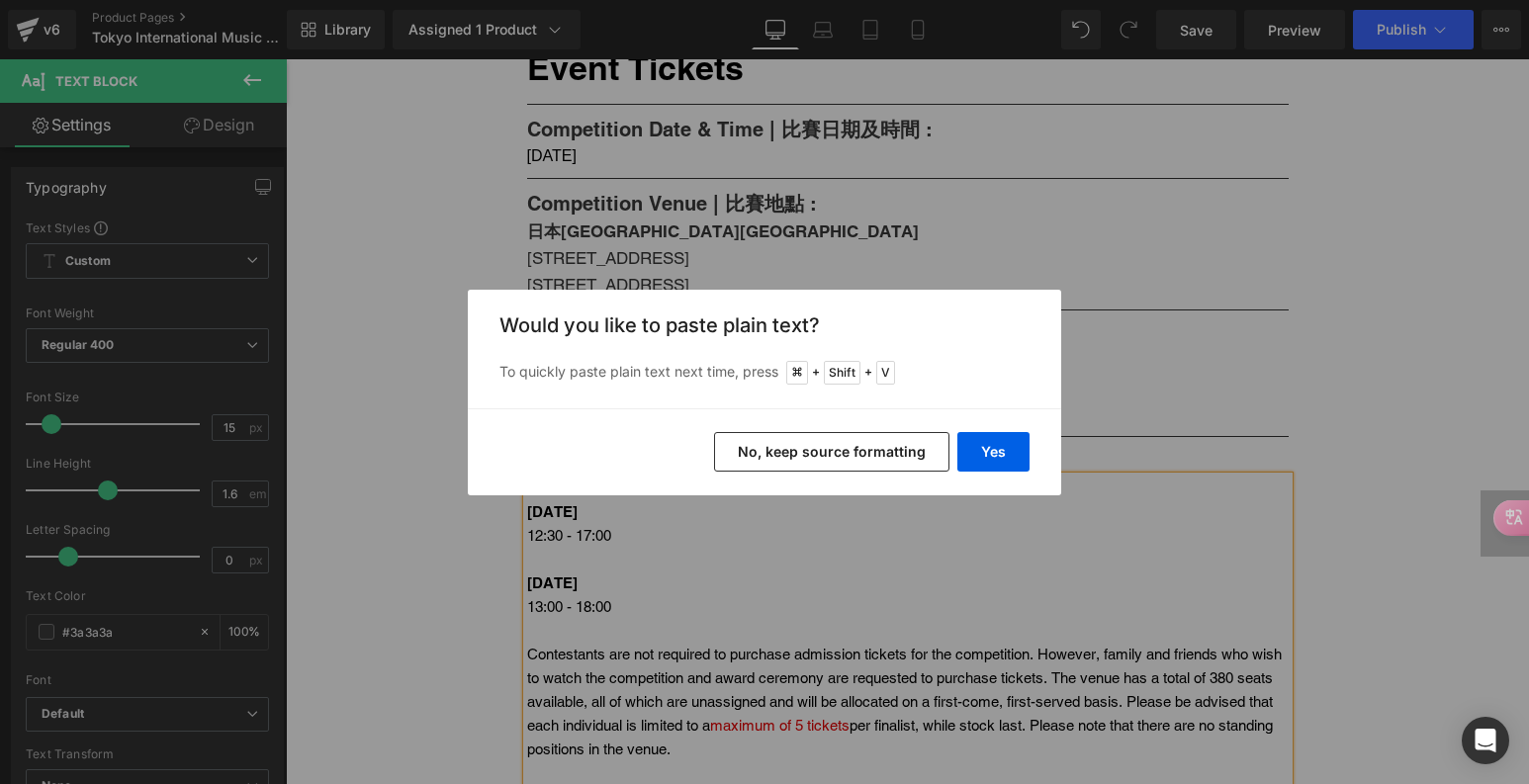 click on "Back to Library   Insert     Would you like to paste plain text? To quickly paste plain text next time, press    +   Shift   +   V     Yes No, keep source formatting" at bounding box center [764, 392] 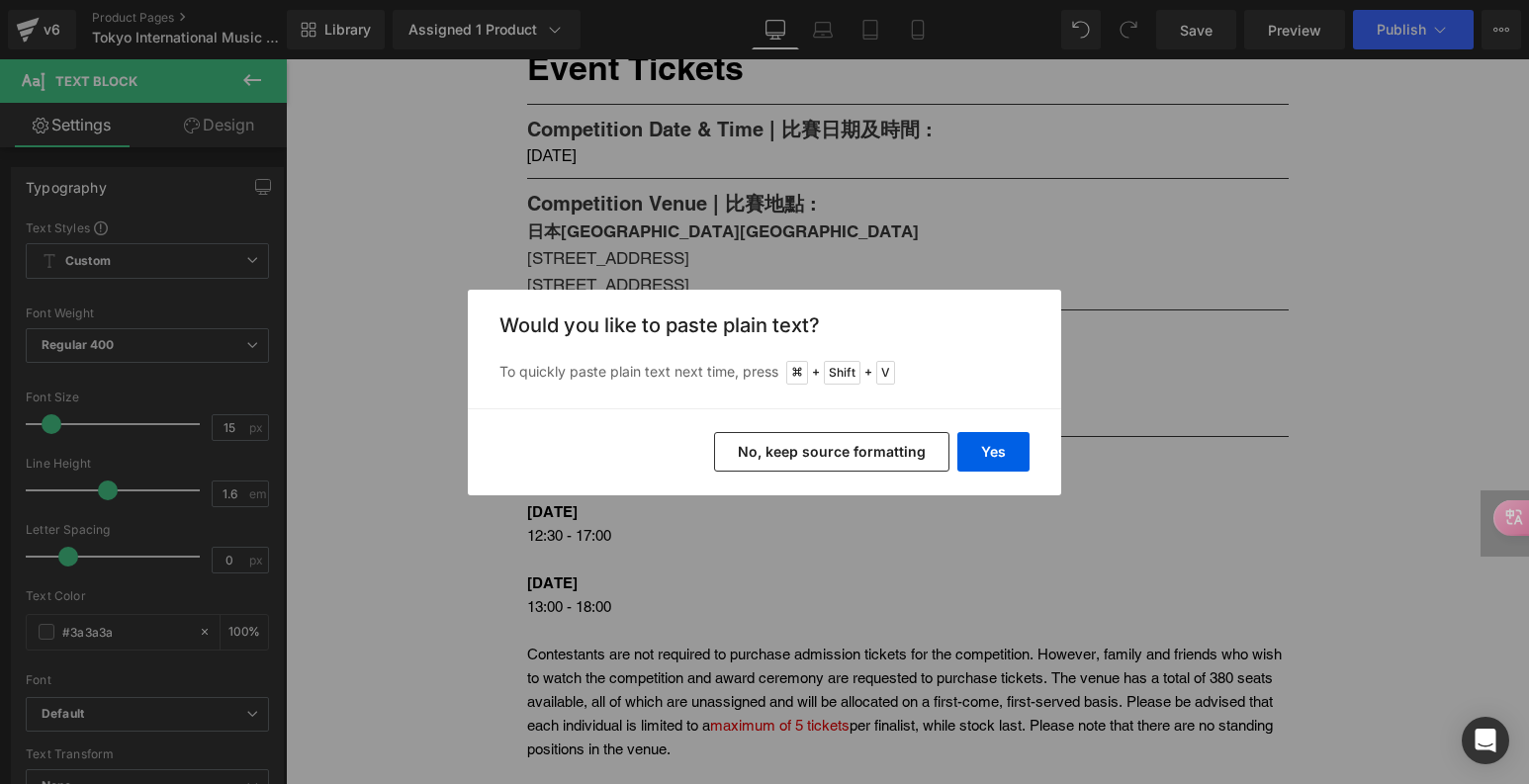 click on "No, keep source formatting" at bounding box center (832, 452) 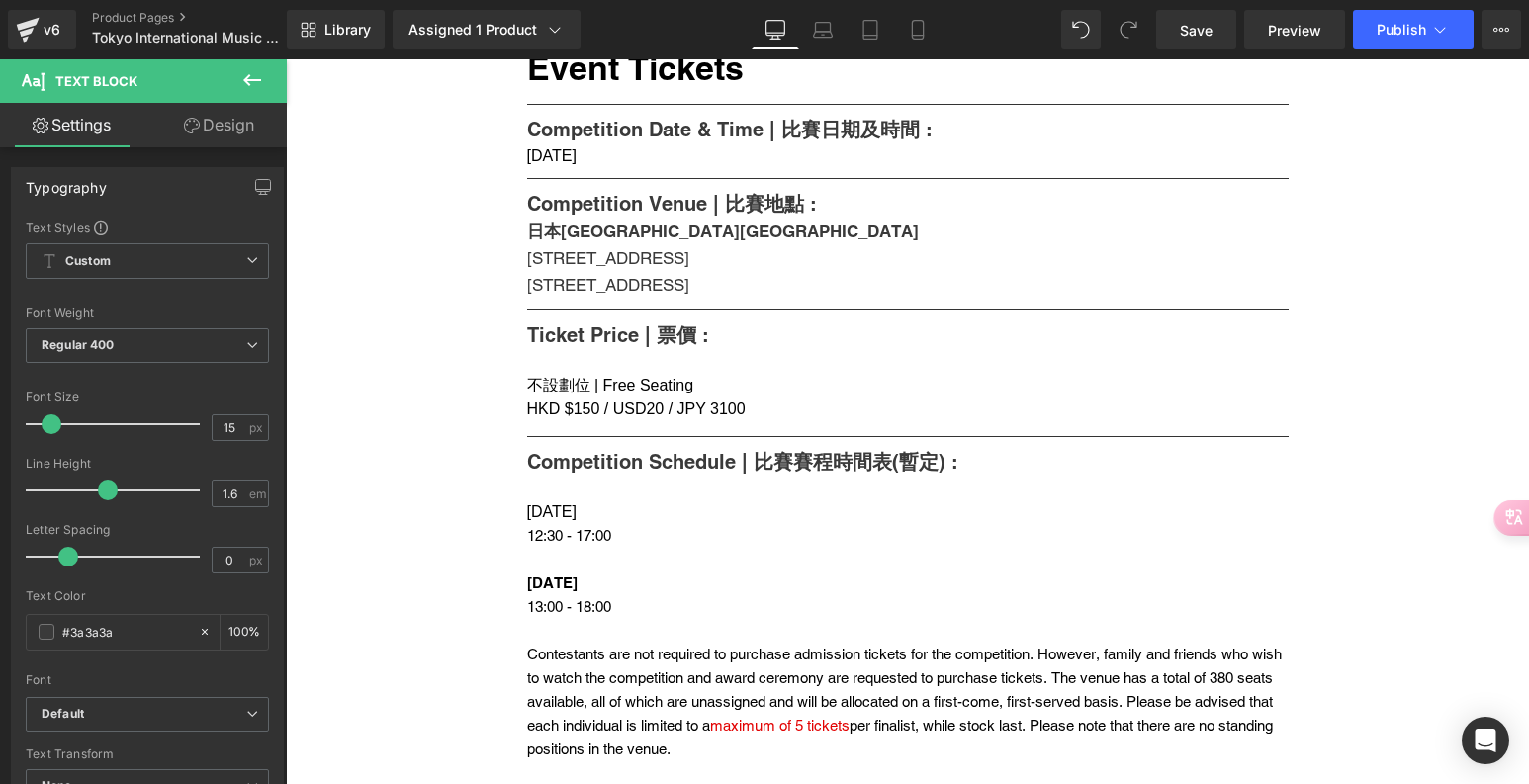type 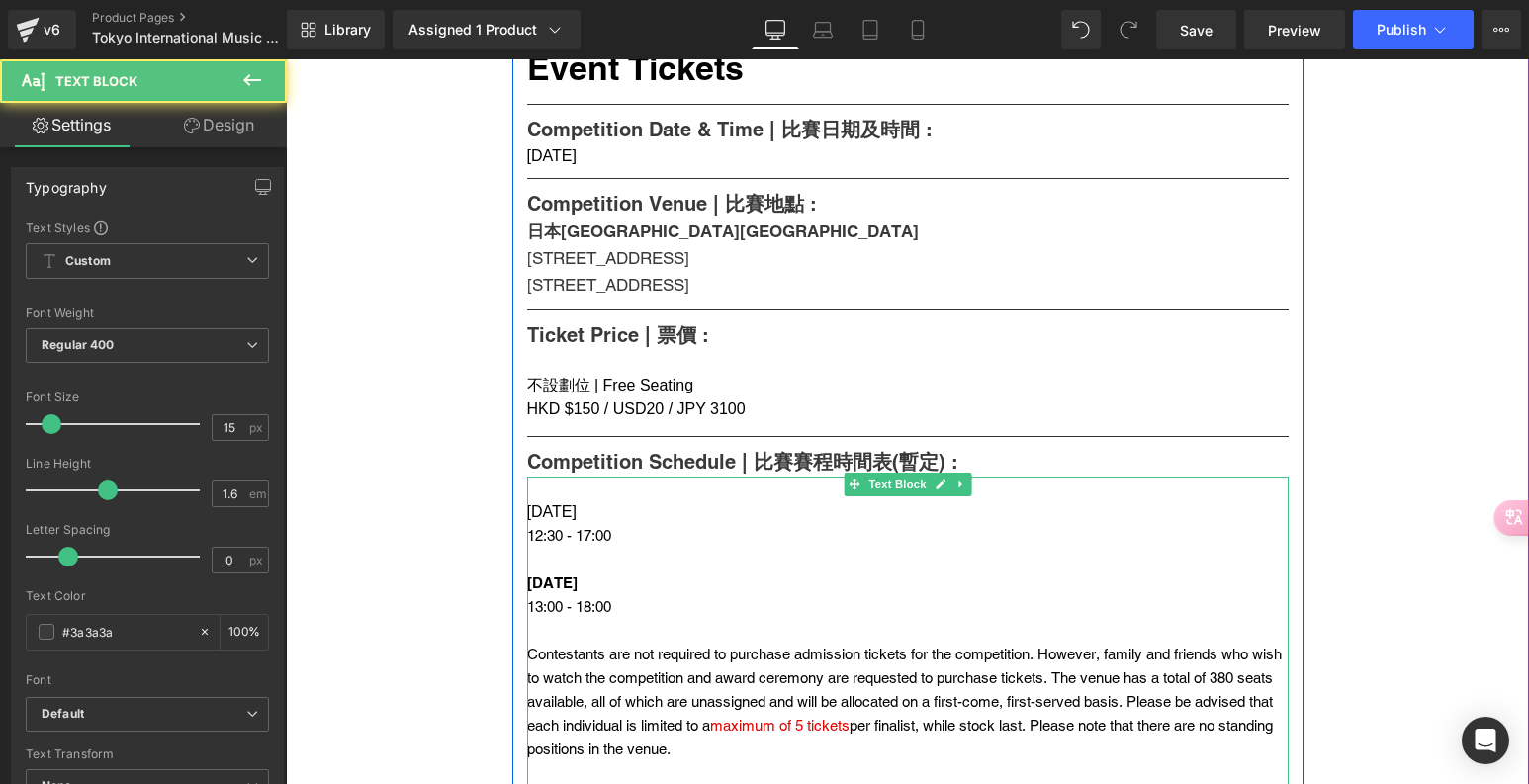 click on "[DATE]" at bounding box center (908, 512) 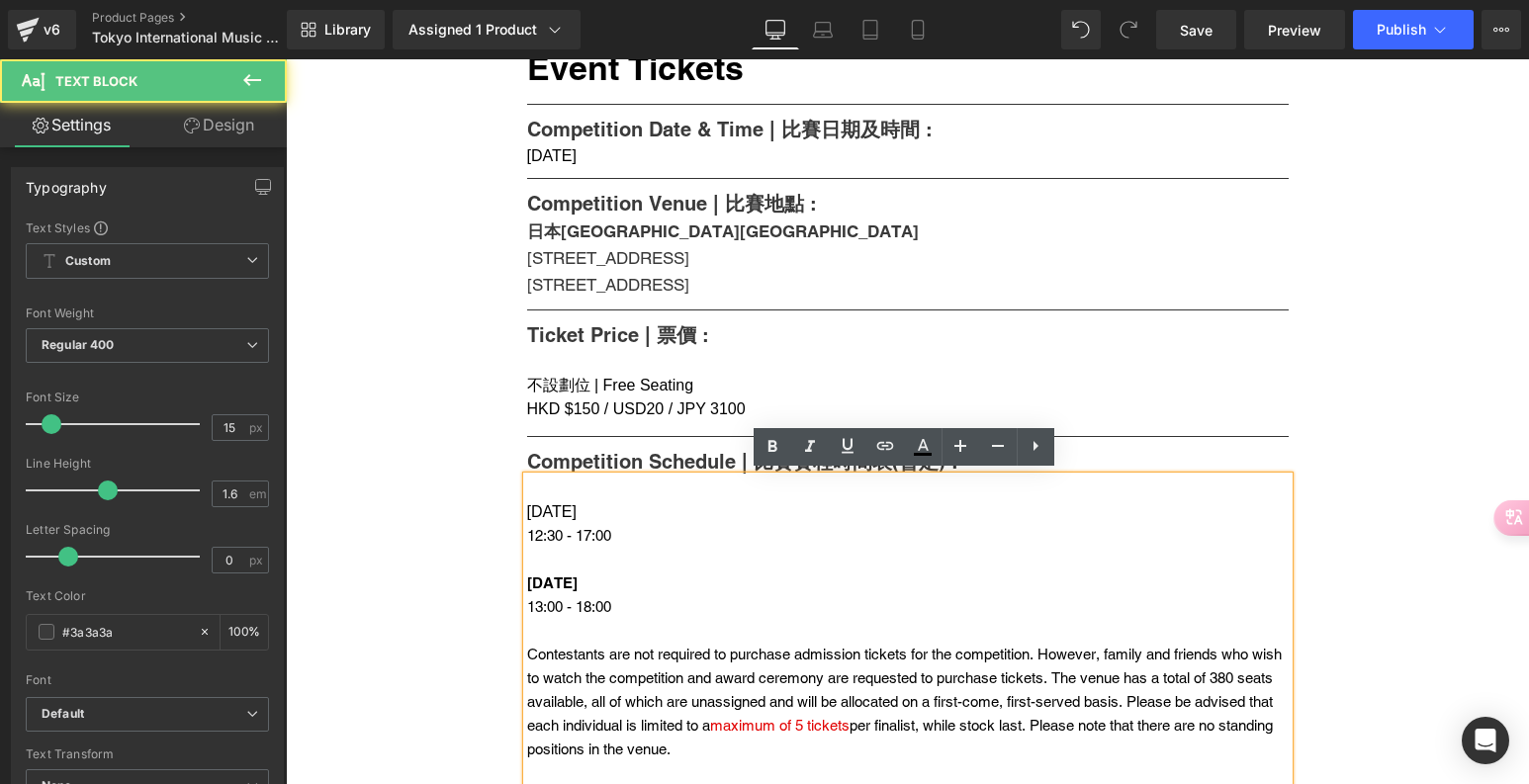 click on "12:30 - 17:00" at bounding box center [908, 536] 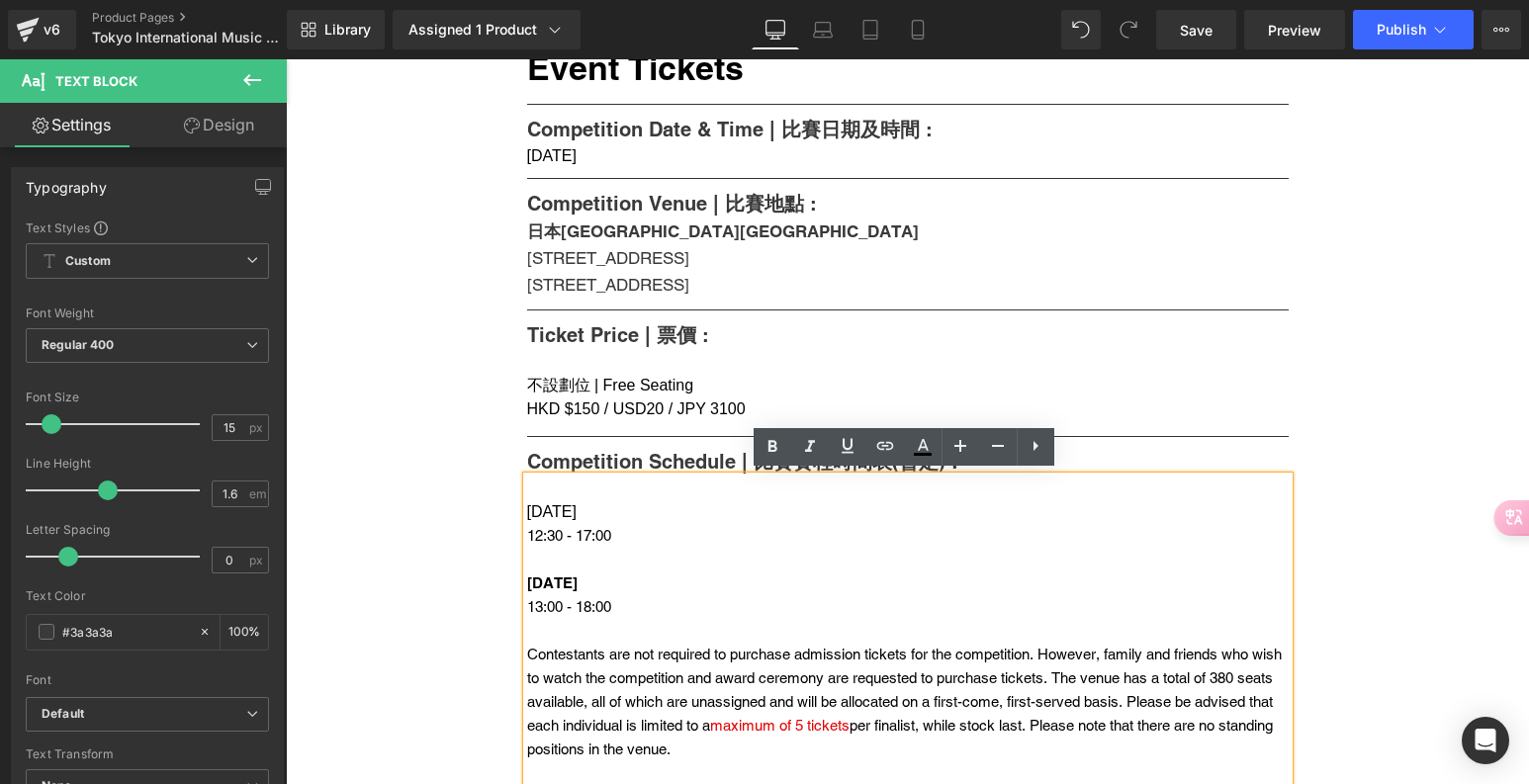 drag, startPoint x: 669, startPoint y: 584, endPoint x: 524, endPoint y: 575, distance: 145.27904 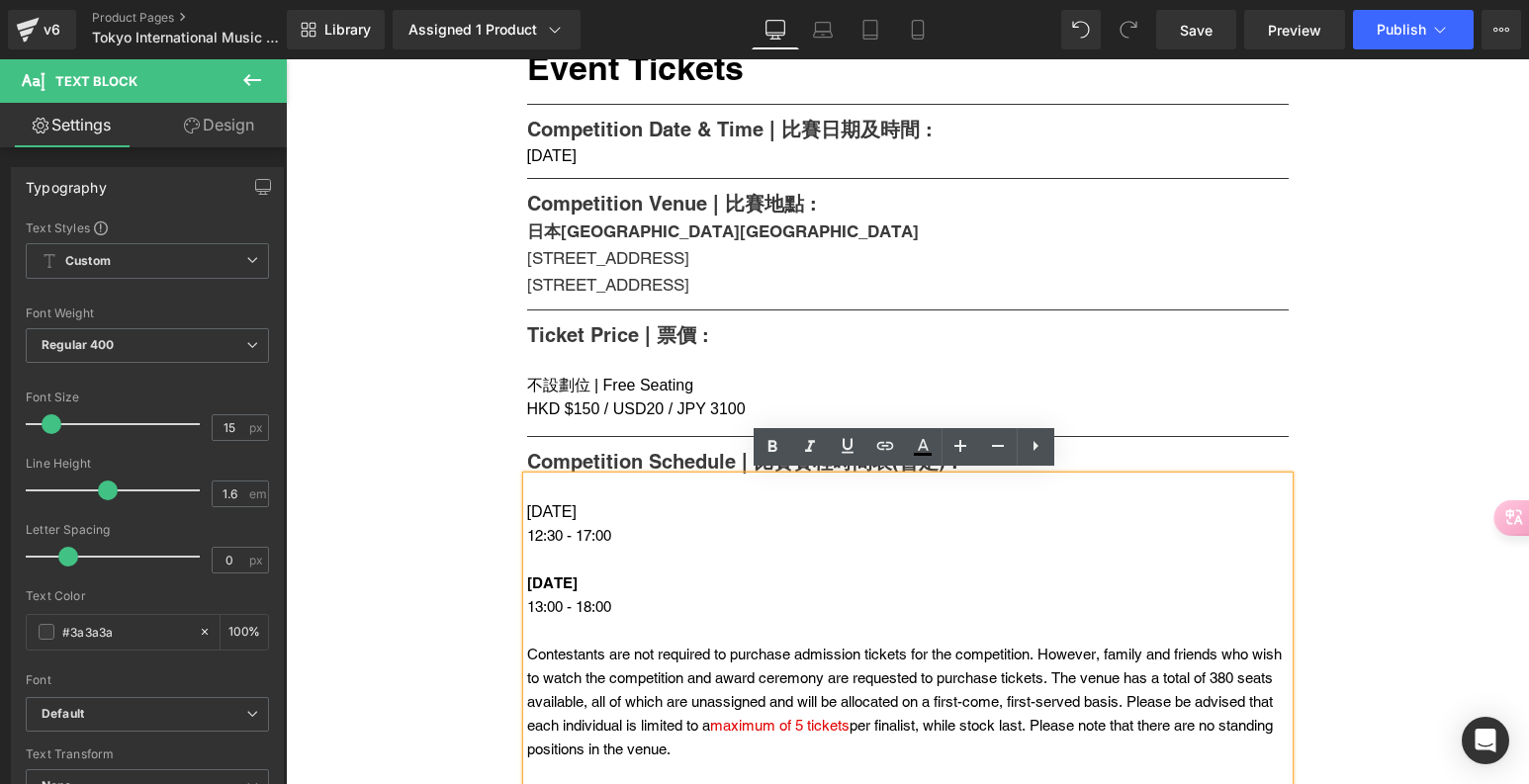click on "[DATE]" at bounding box center [908, 583] 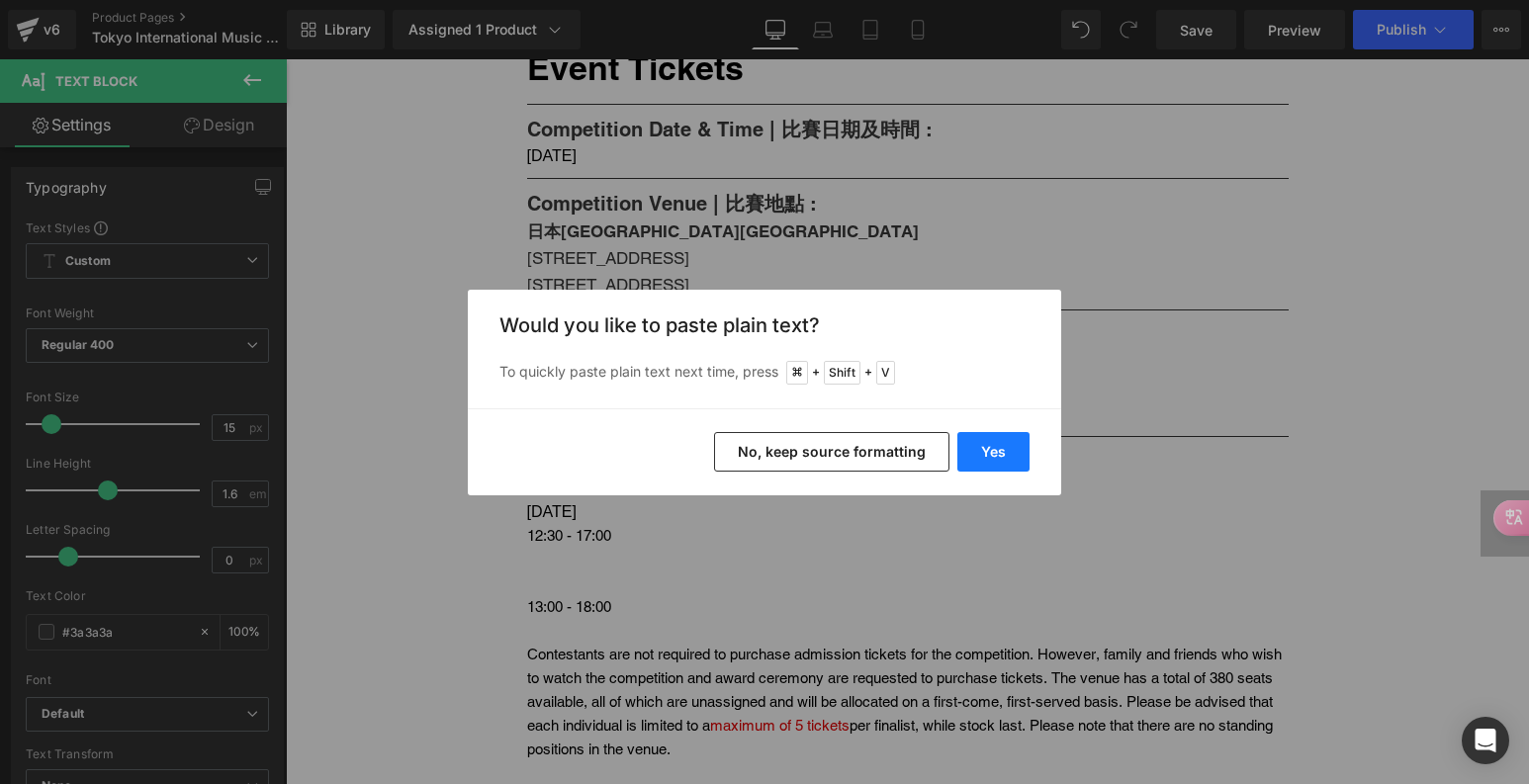 drag, startPoint x: 987, startPoint y: 453, endPoint x: 663, endPoint y: 411, distance: 326.7109 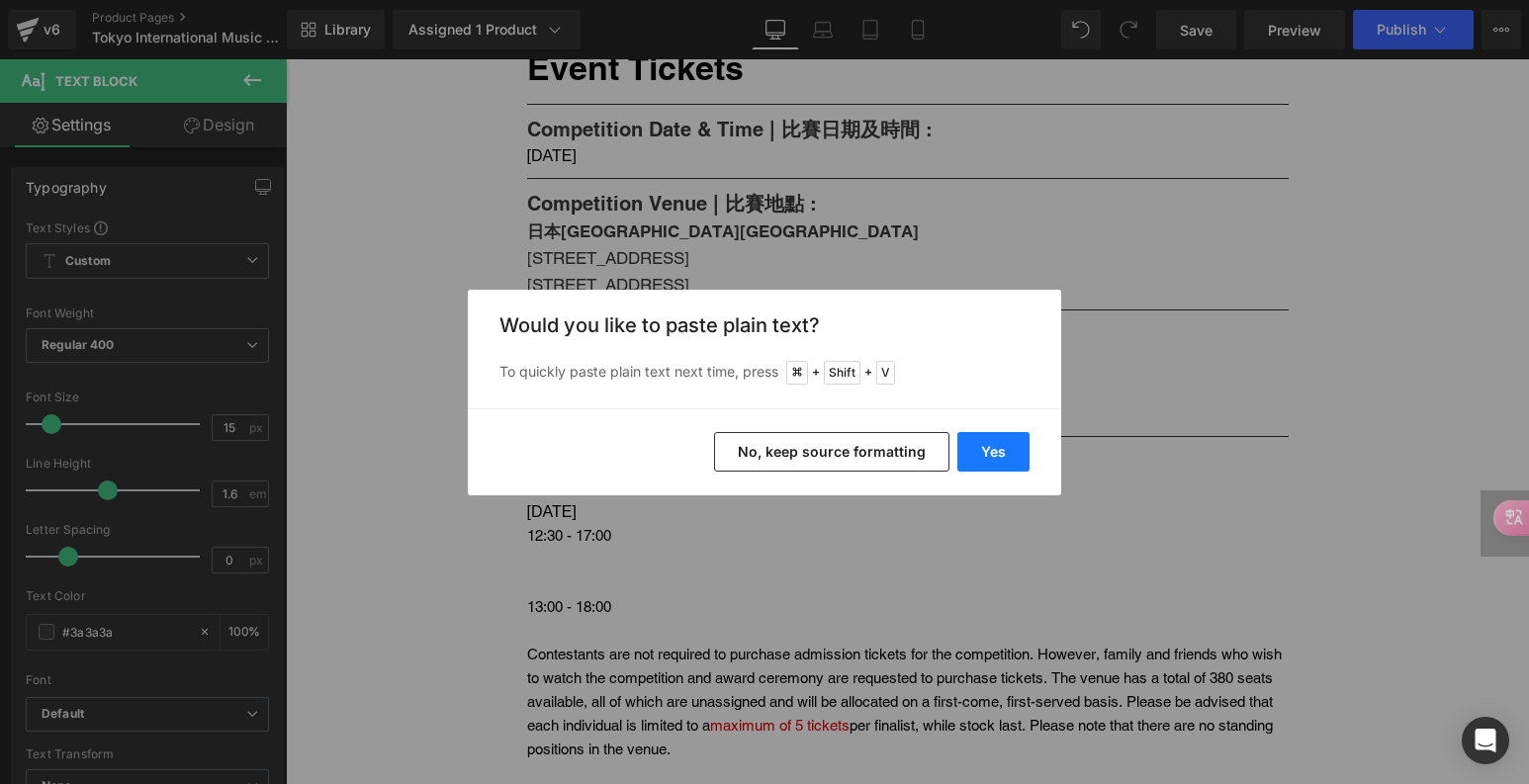 click on "Yes" at bounding box center (993, 452) 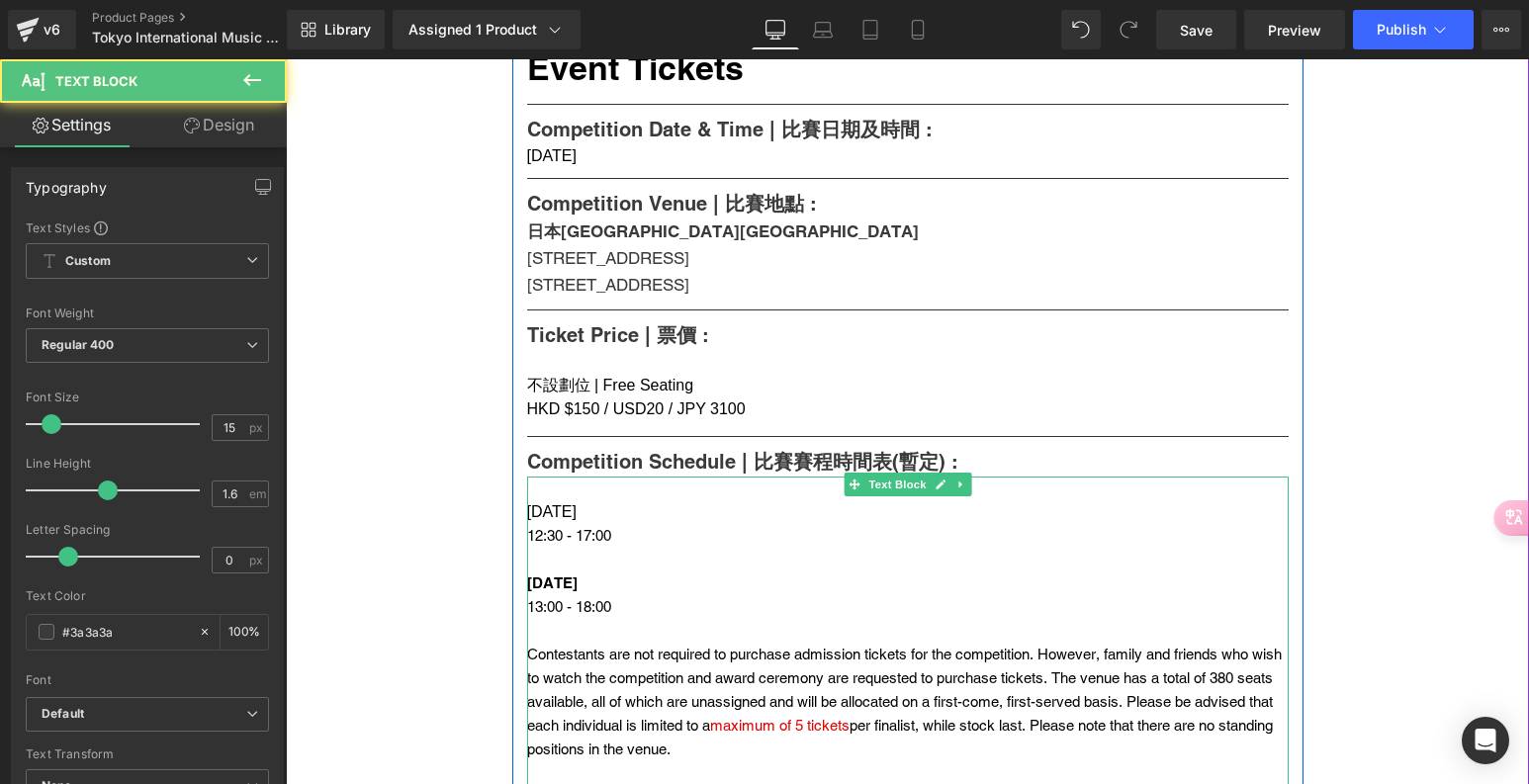 click on "[DATE]" at bounding box center (908, 583) 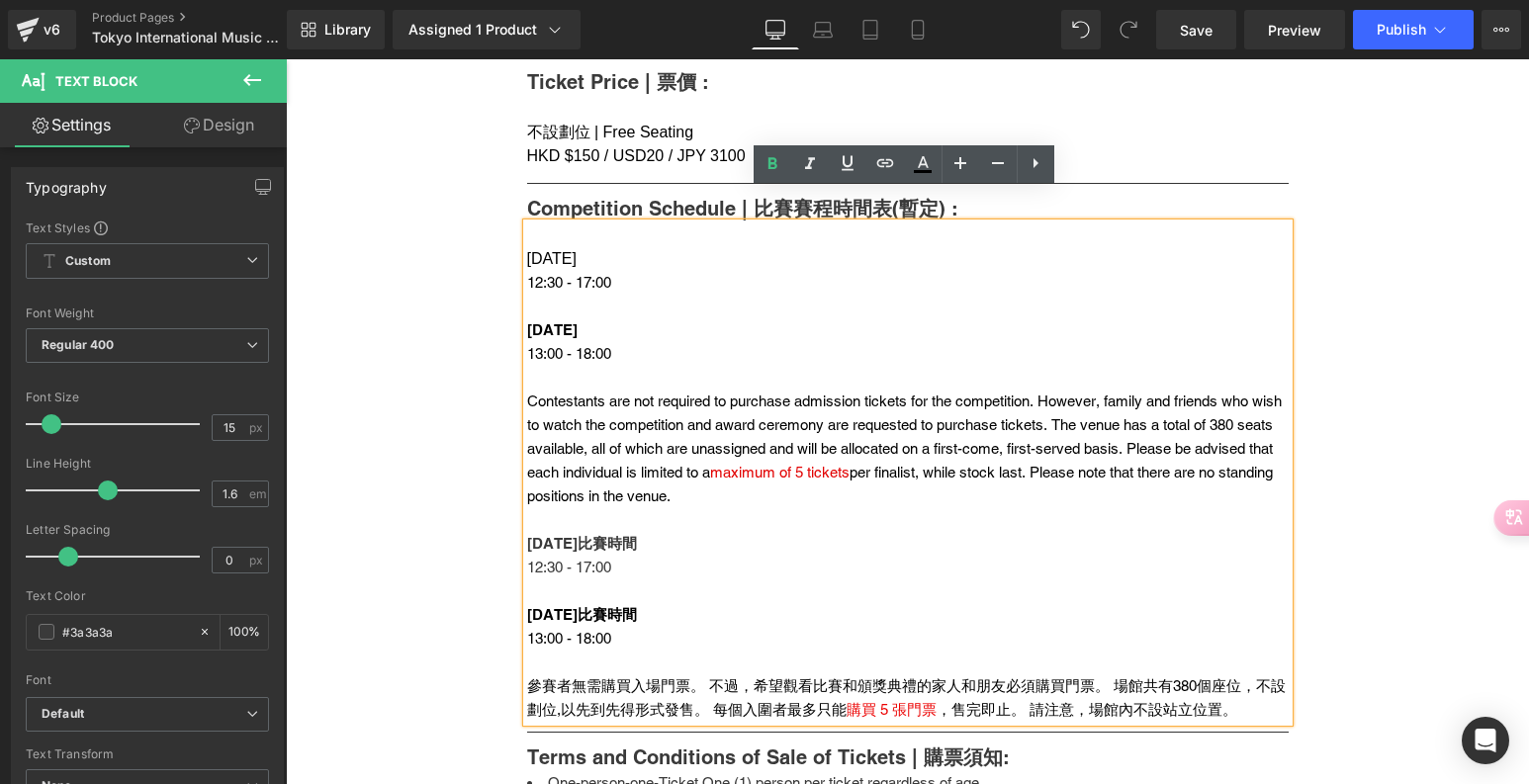 scroll, scrollTop: 1065, scrollLeft: 0, axis: vertical 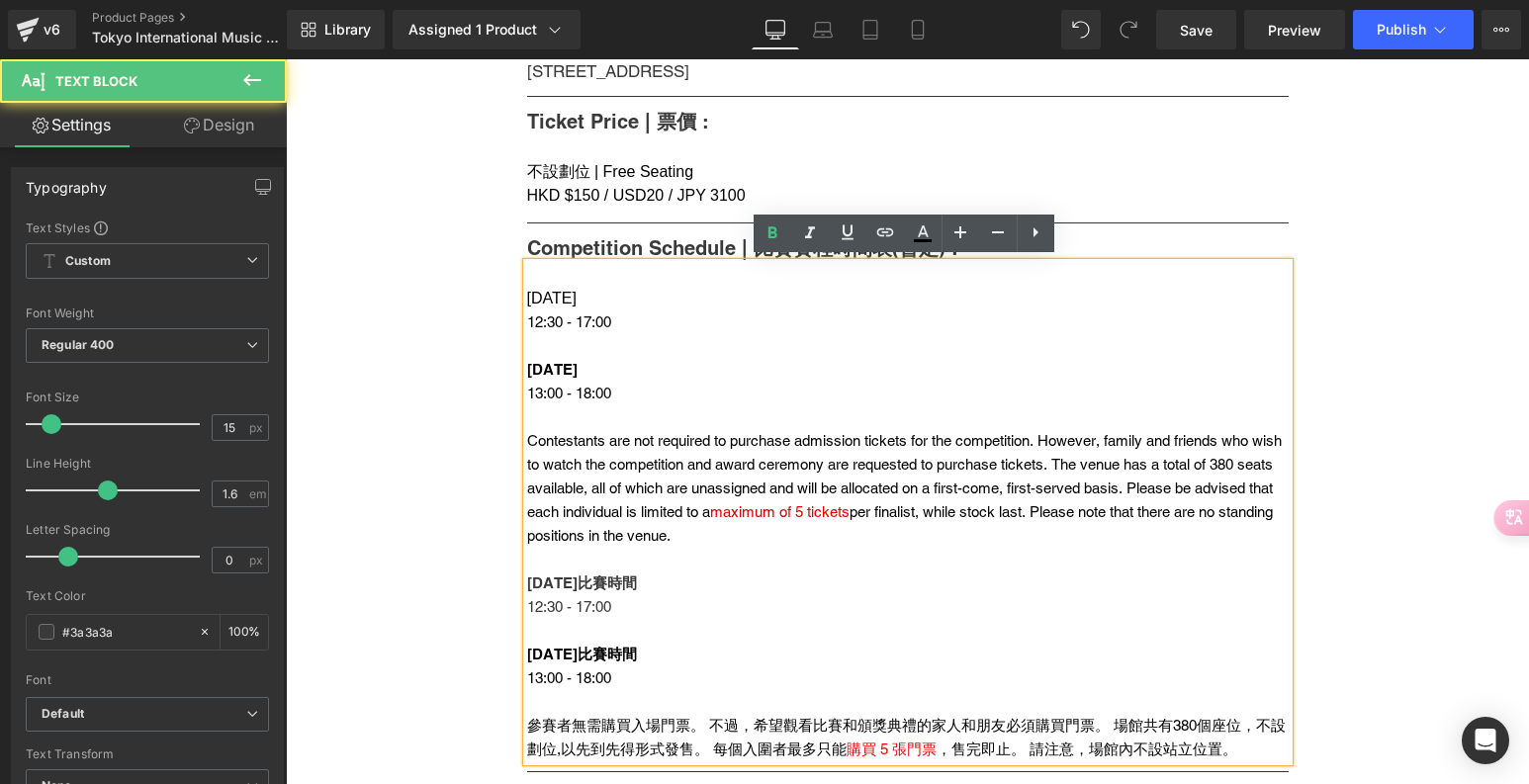 click on "13:00 - 18:00" at bounding box center (569, 392) 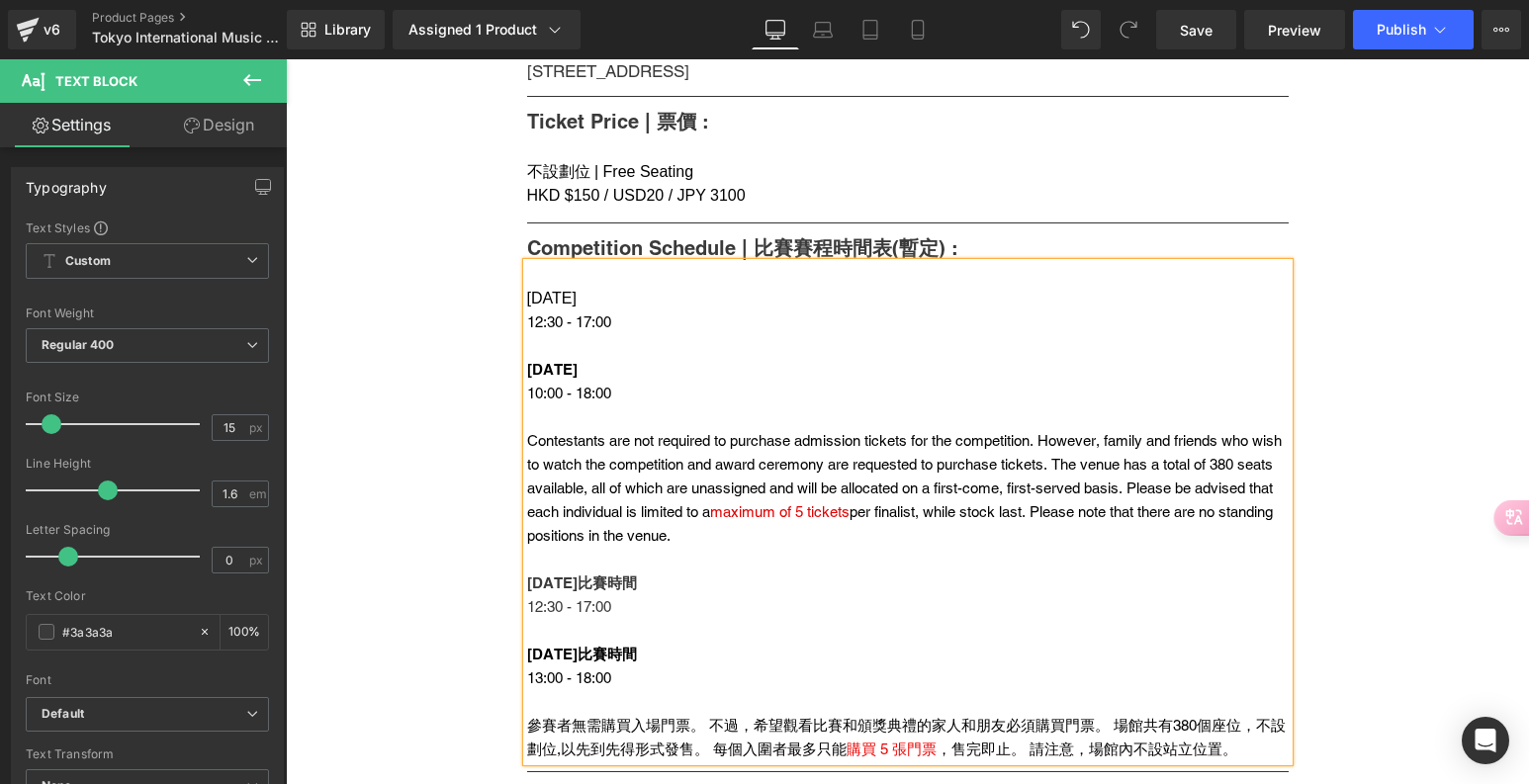 scroll, scrollTop: 1109, scrollLeft: 0, axis: vertical 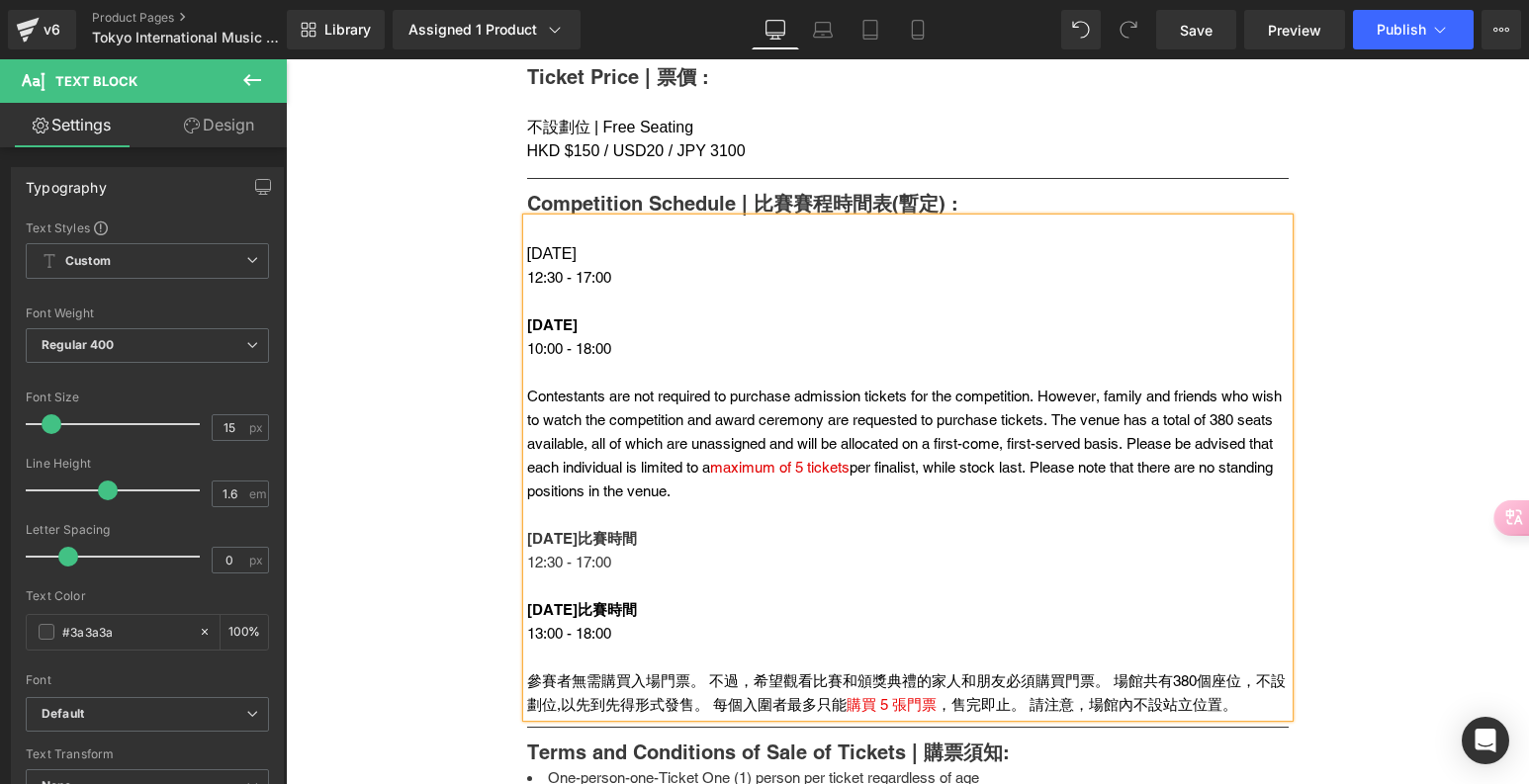 click on "10:00 - 18:00" at bounding box center (569, 348) 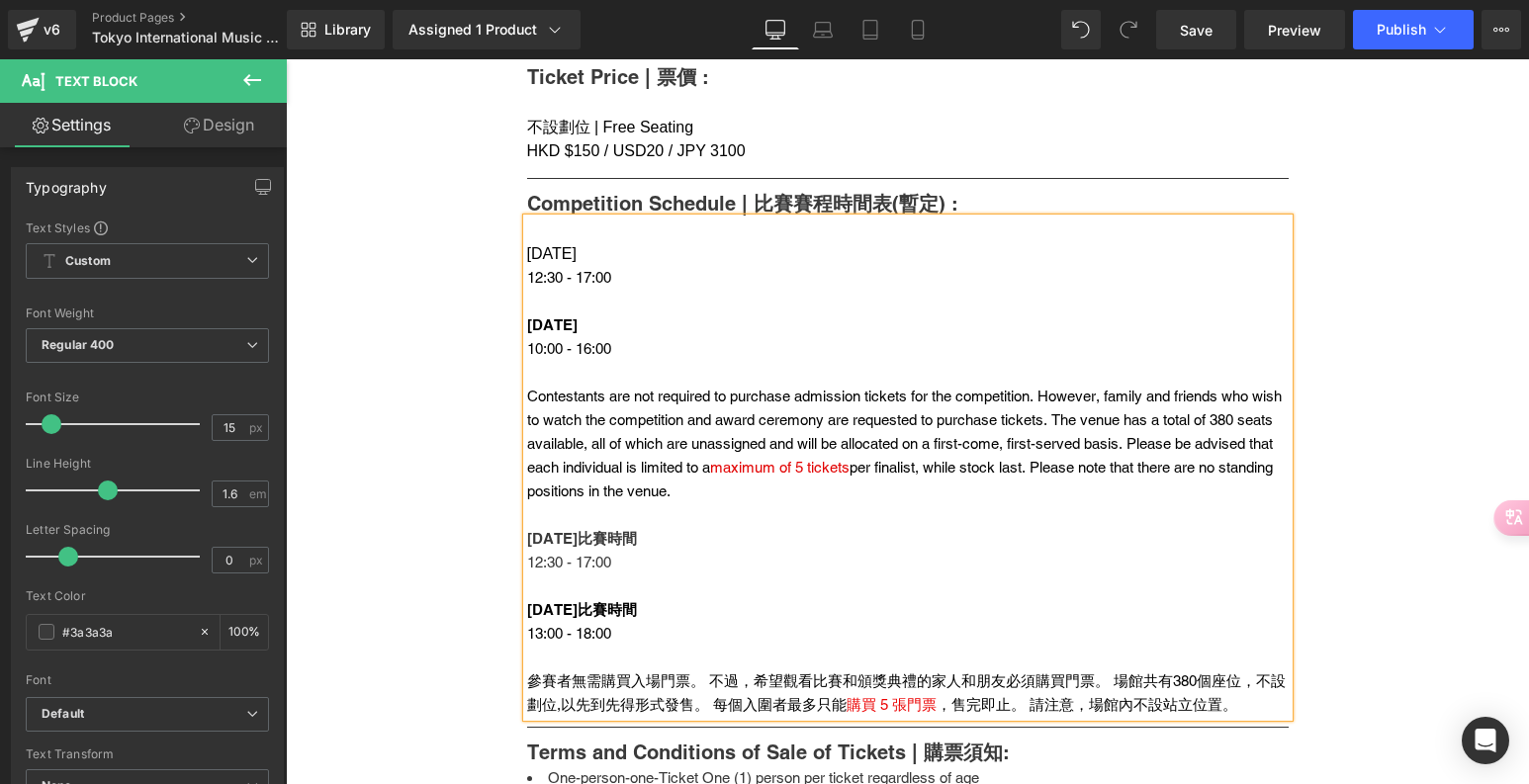 click on "12:30 - 17:00" at bounding box center (908, 278) 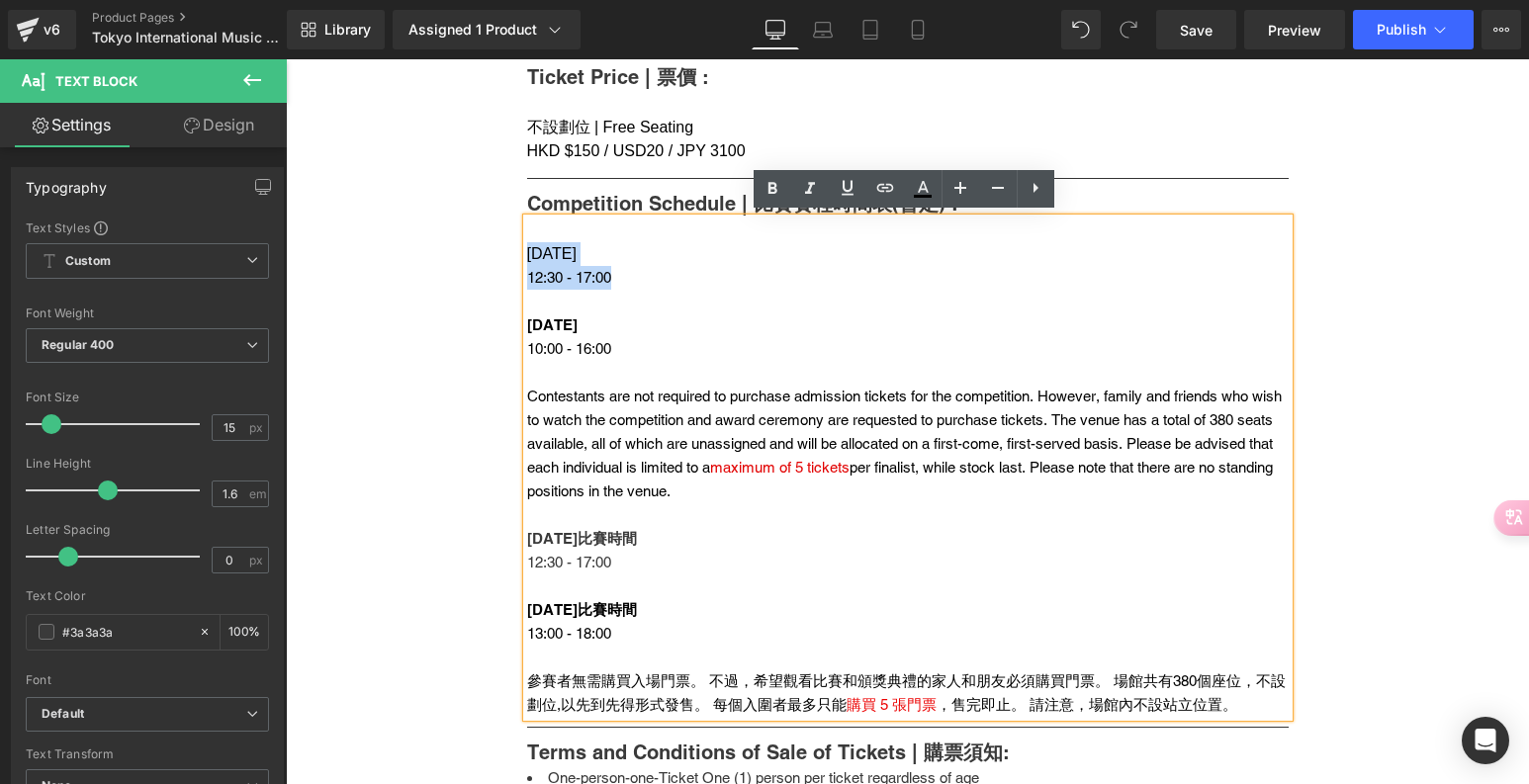 drag, startPoint x: 626, startPoint y: 278, endPoint x: 522, endPoint y: 246, distance: 108.81176 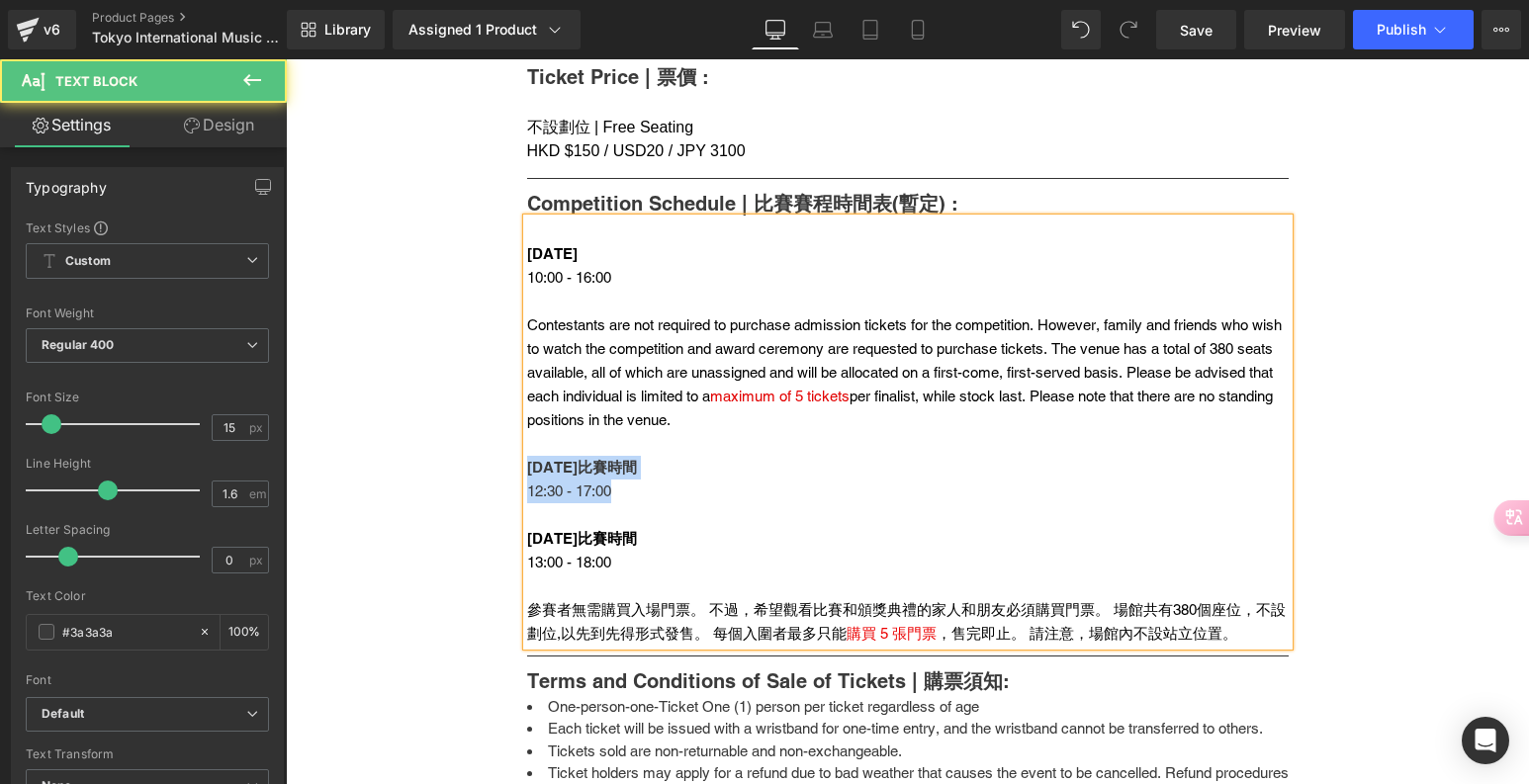 drag, startPoint x: 637, startPoint y: 496, endPoint x: 512, endPoint y: 462, distance: 129.5415 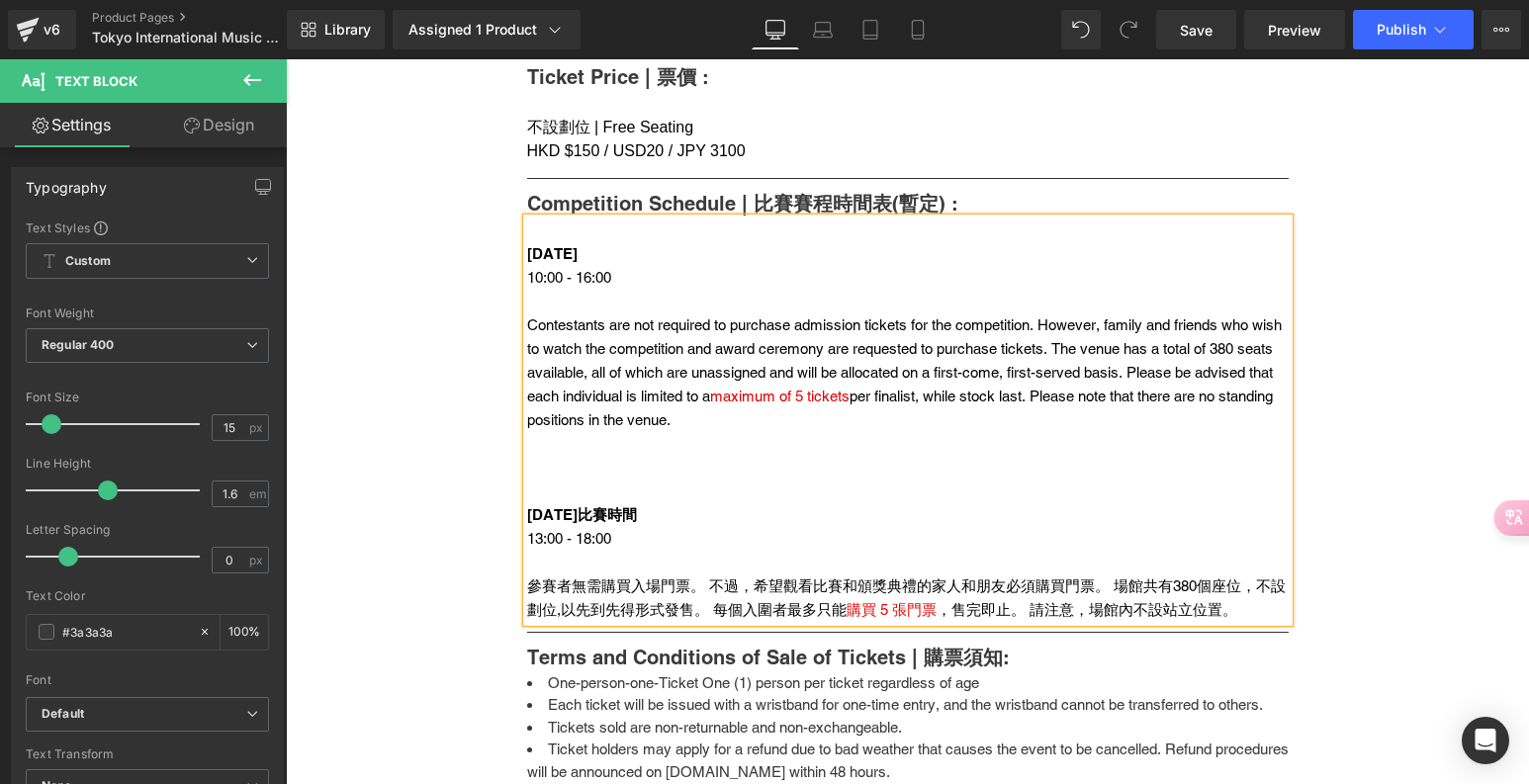 click on "[DATE]比賽時間" at bounding box center [908, 515] 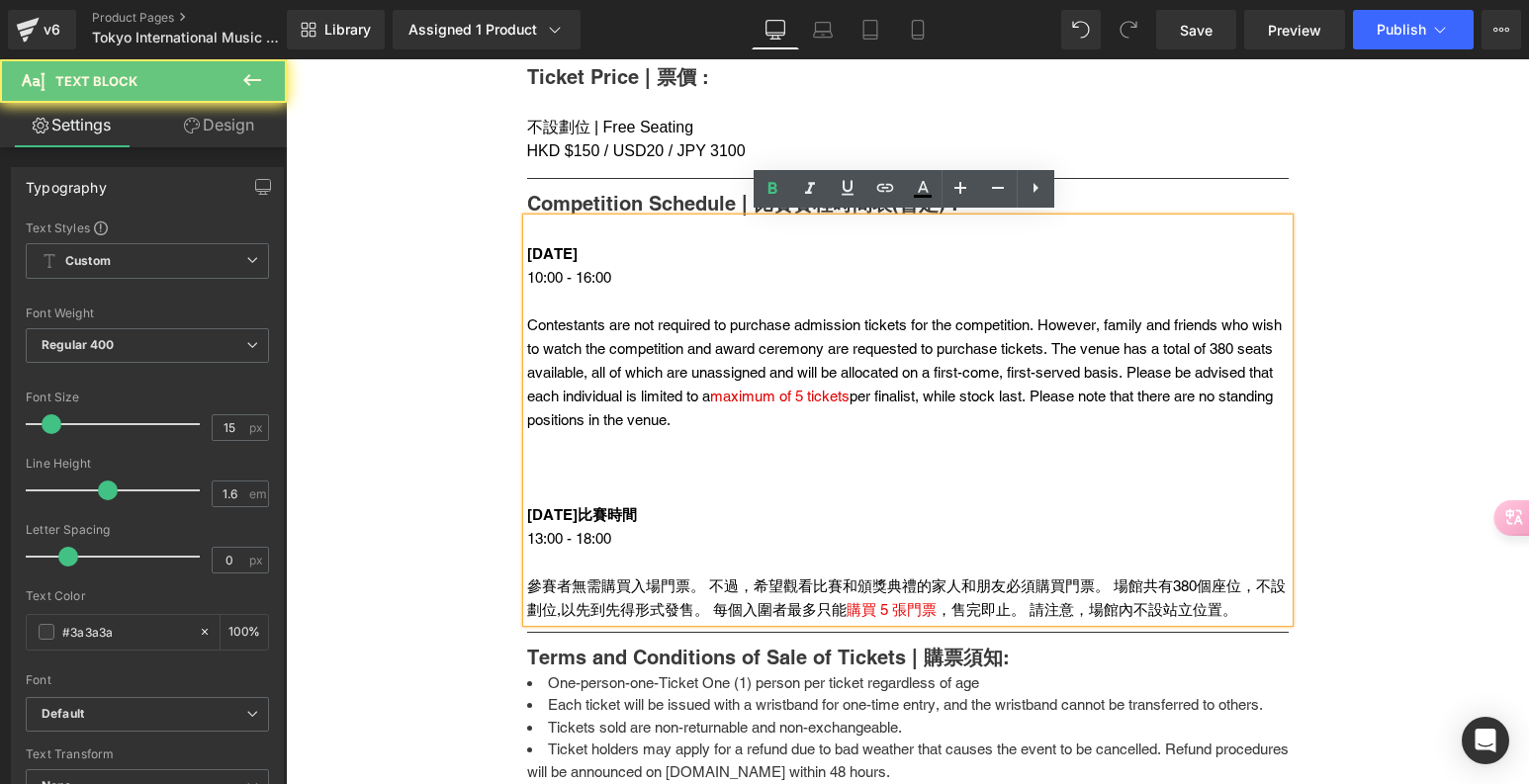 click at bounding box center [908, 491] 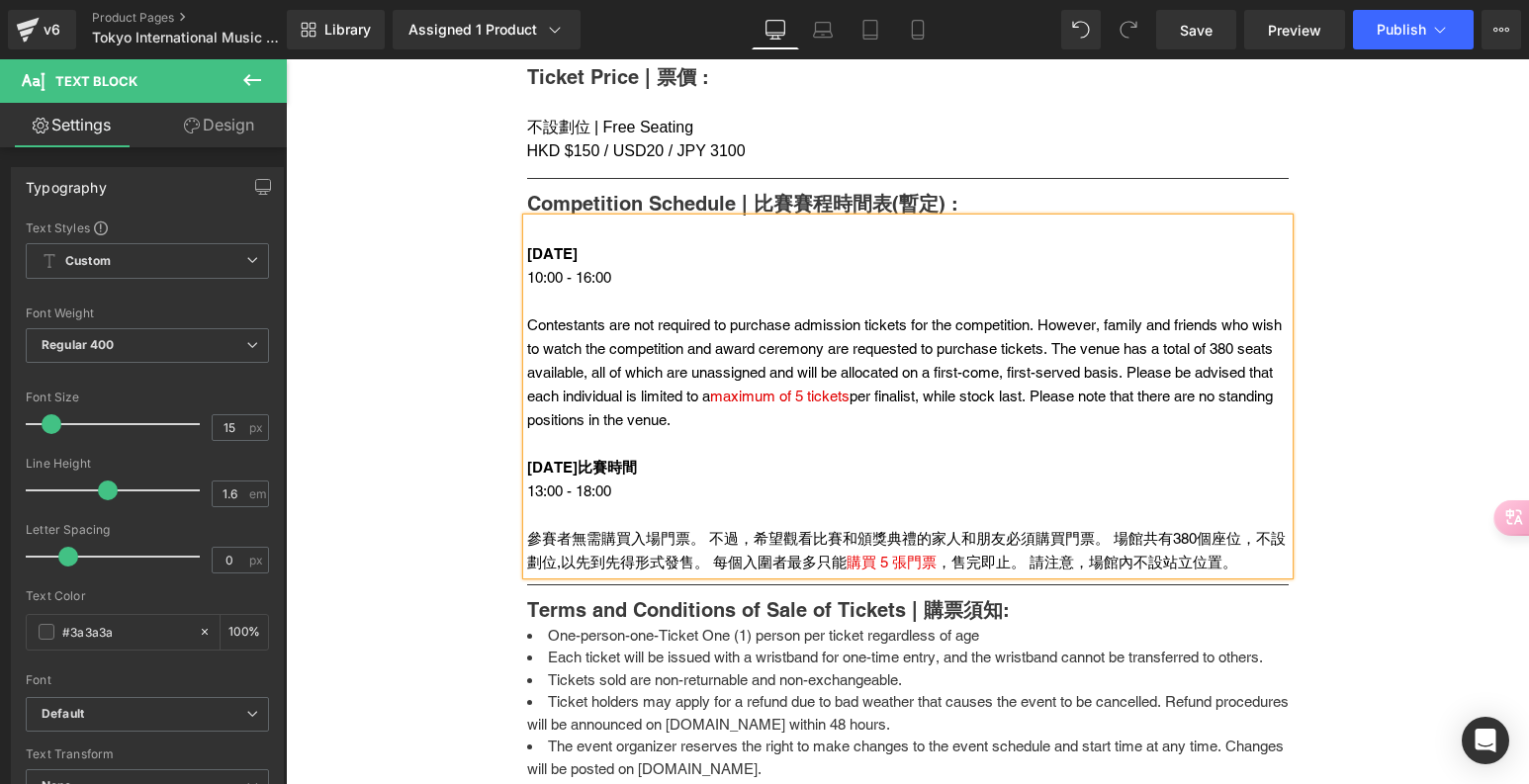 click on "[DATE]比賽時間" at bounding box center (582, 467) 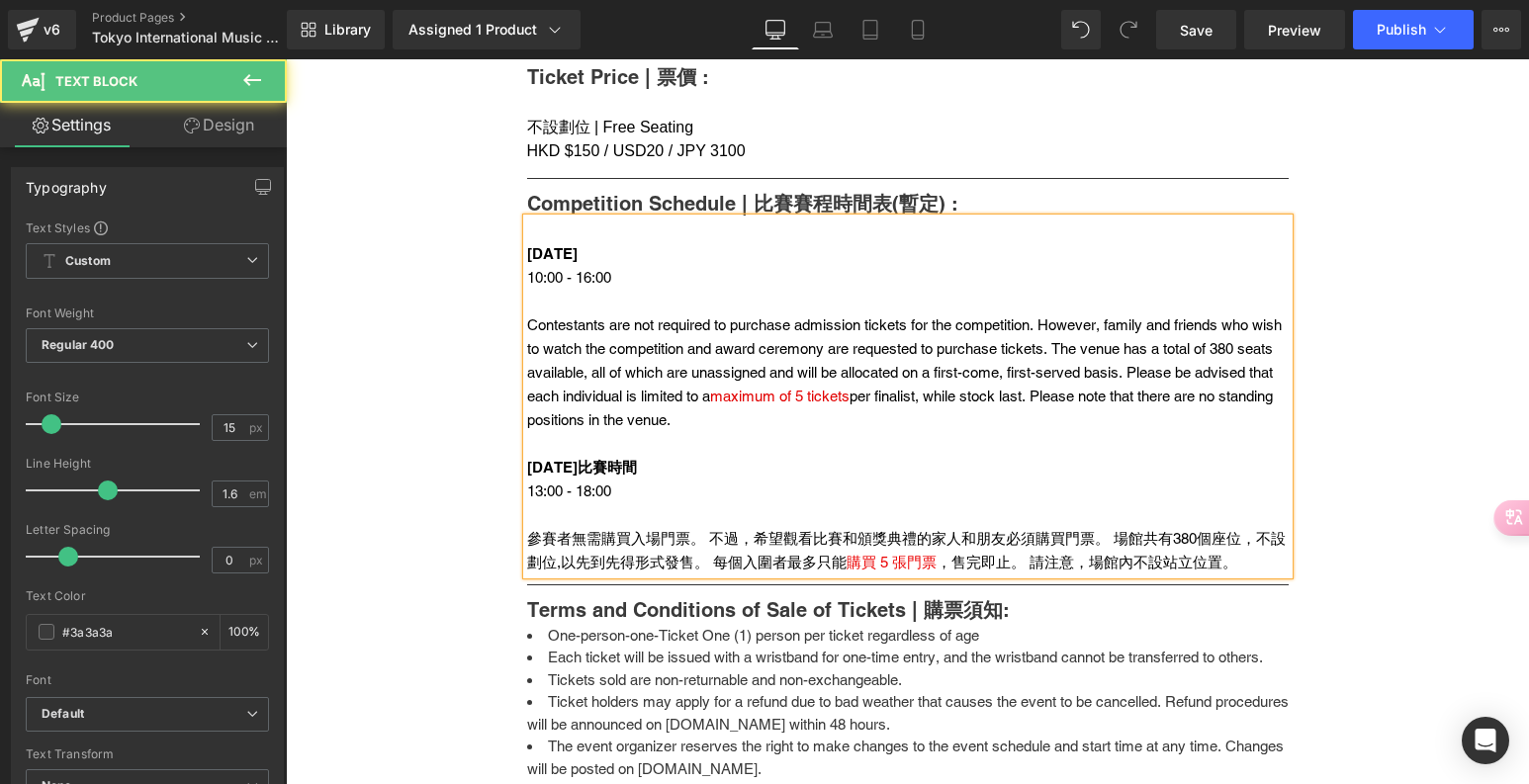 click on "13:00 - 18:00" at bounding box center [569, 490] 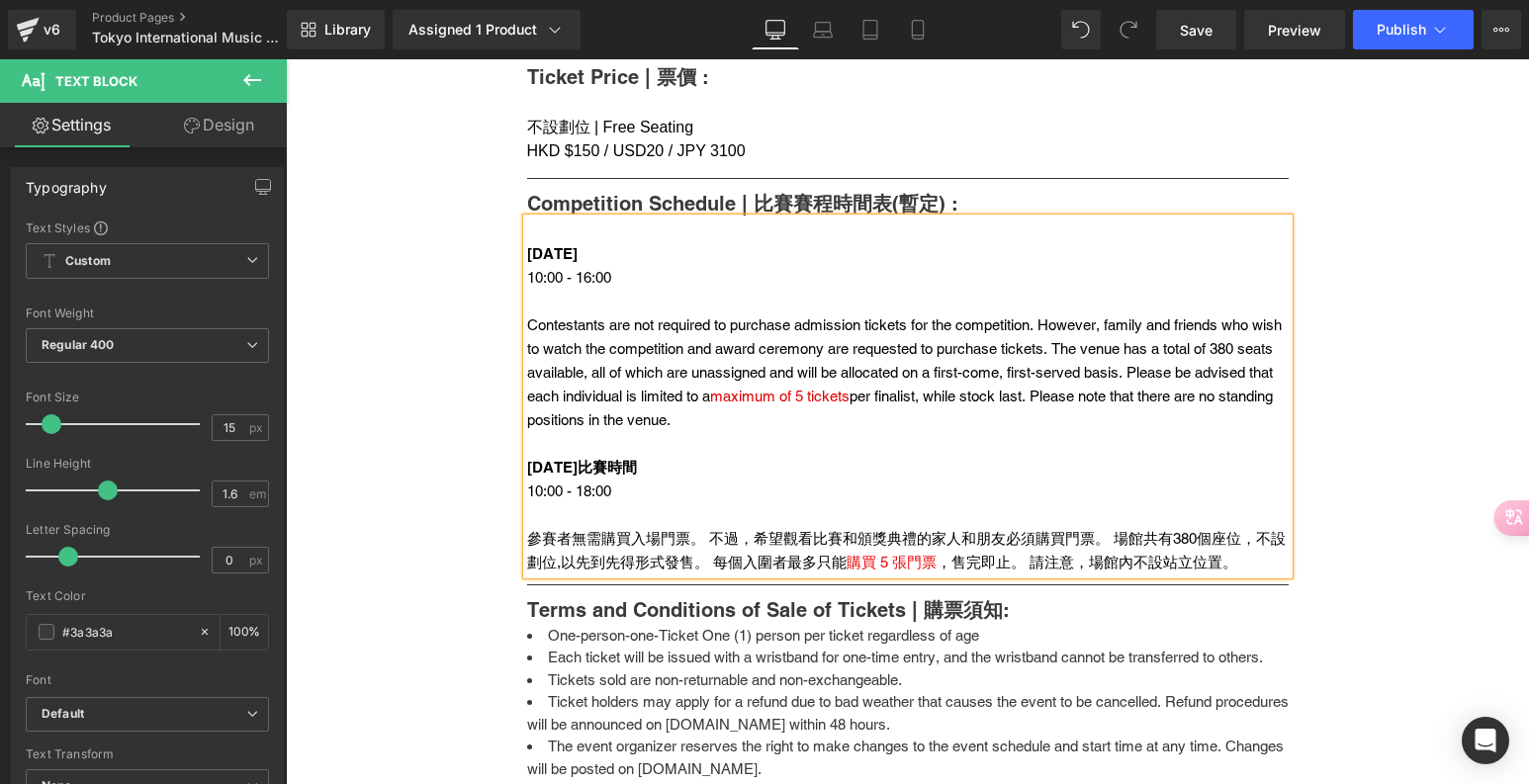 click on "10:00 - 18:00" at bounding box center (569, 490) 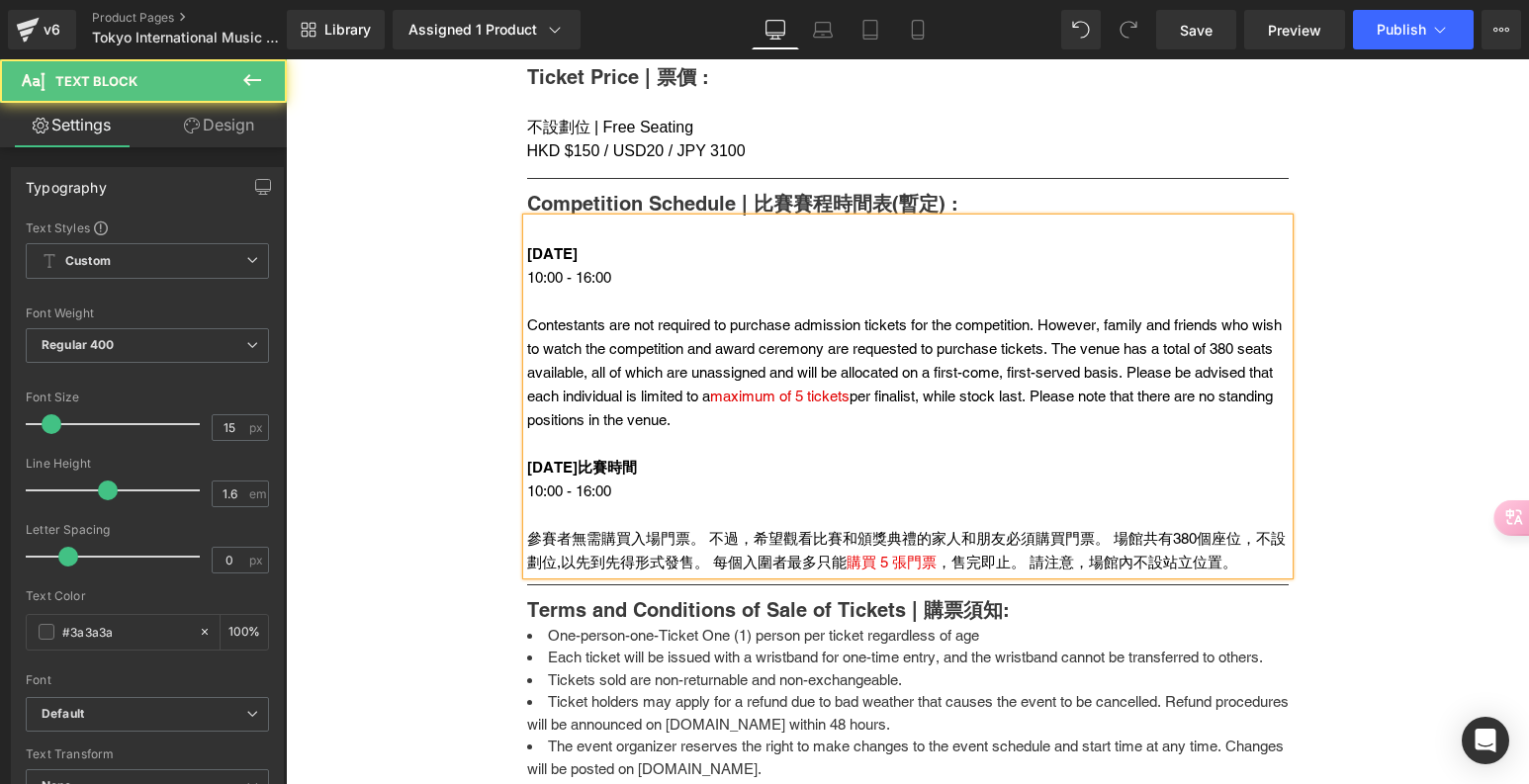 click on "10:00 - 16:00" at bounding box center [908, 491] 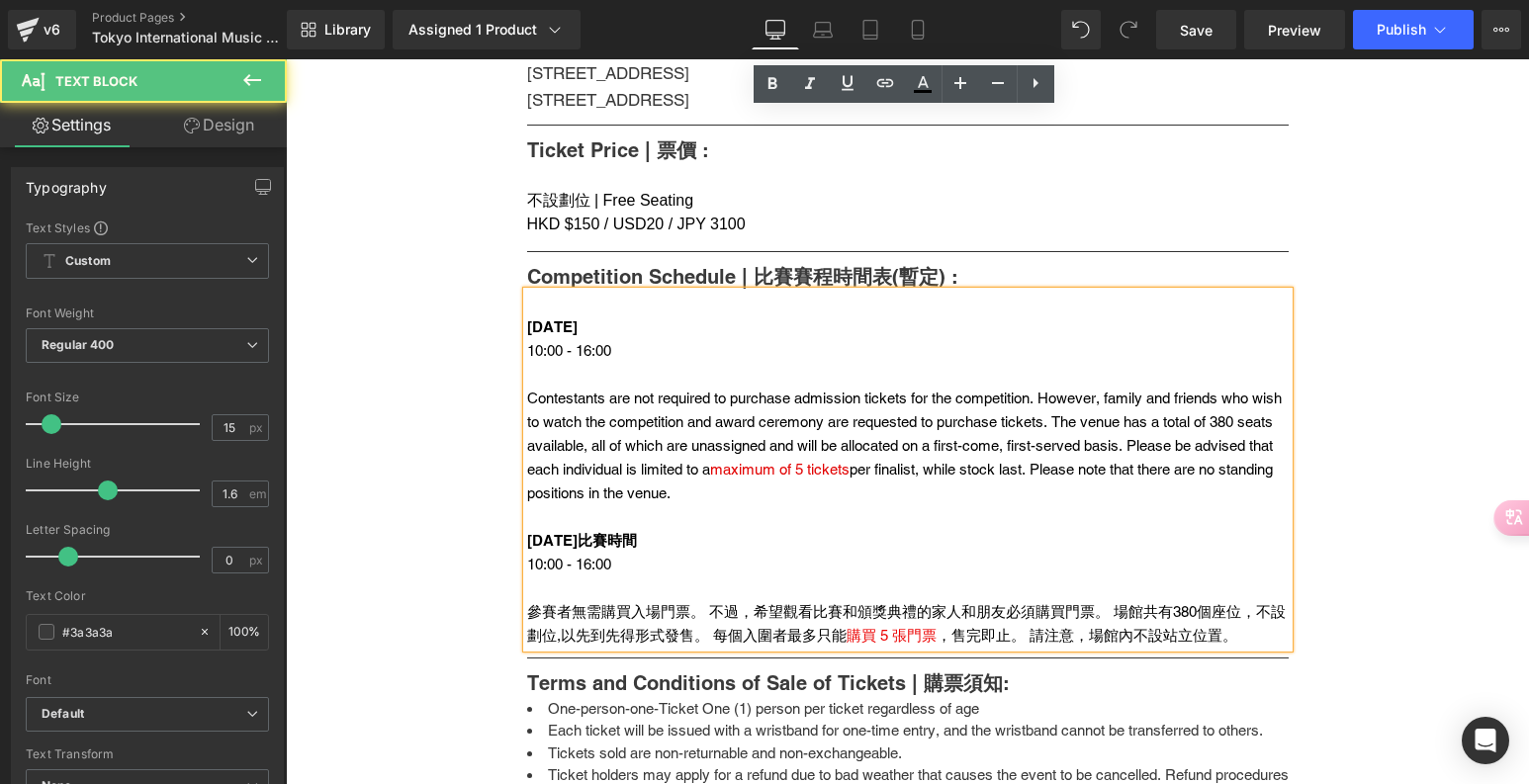 scroll, scrollTop: 985, scrollLeft: 0, axis: vertical 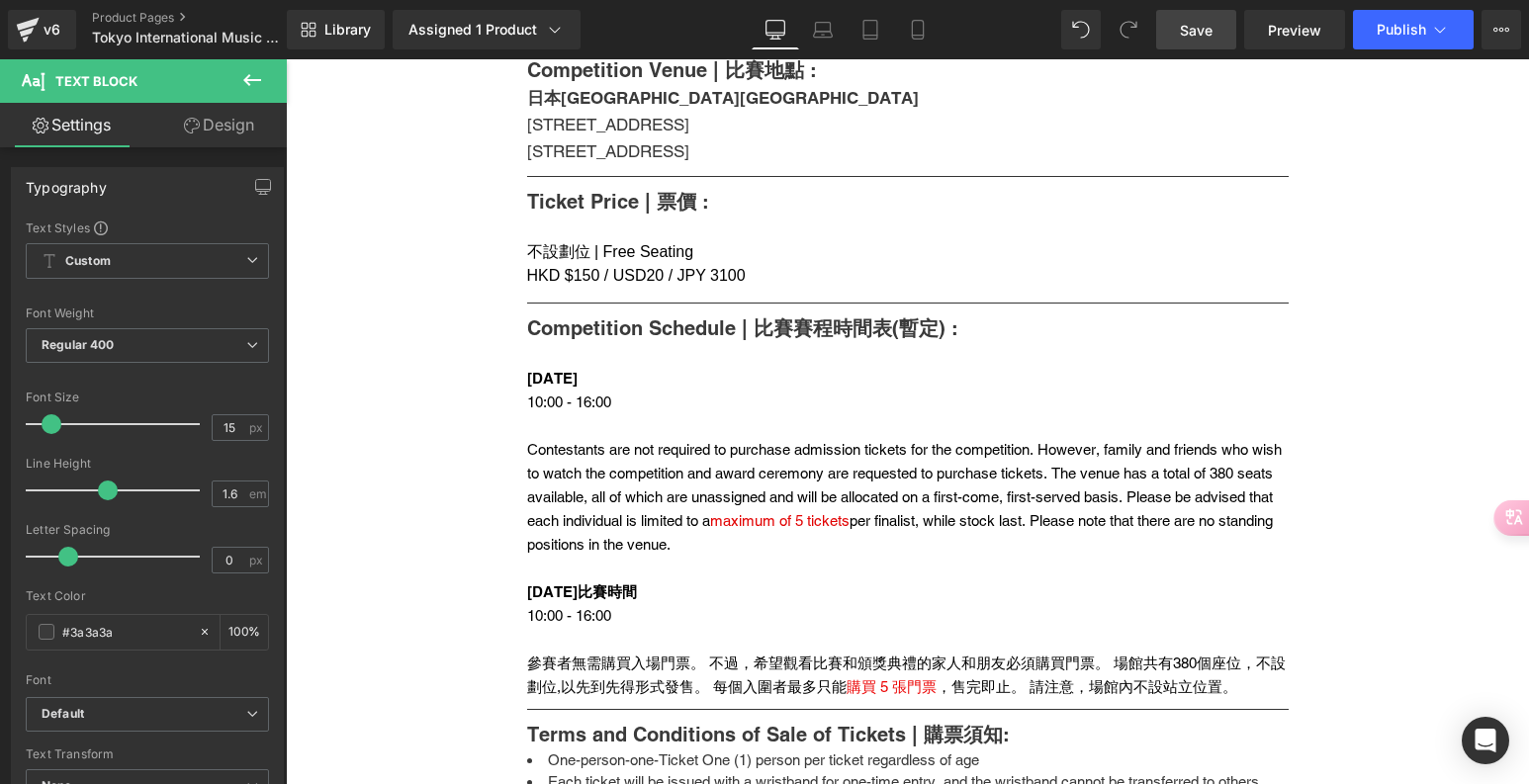 click on "Save" at bounding box center [1196, 30] 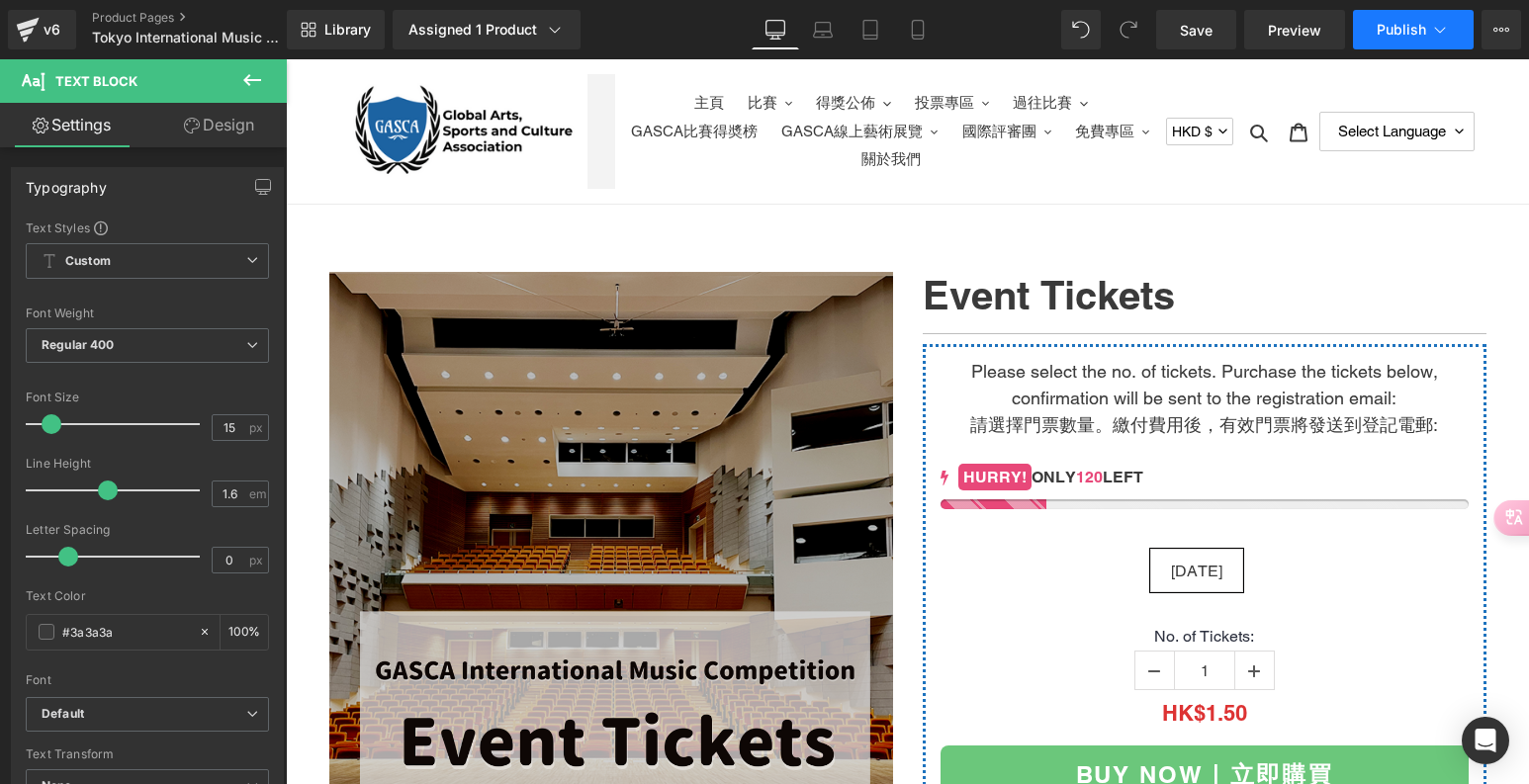 scroll, scrollTop: 0, scrollLeft: 0, axis: both 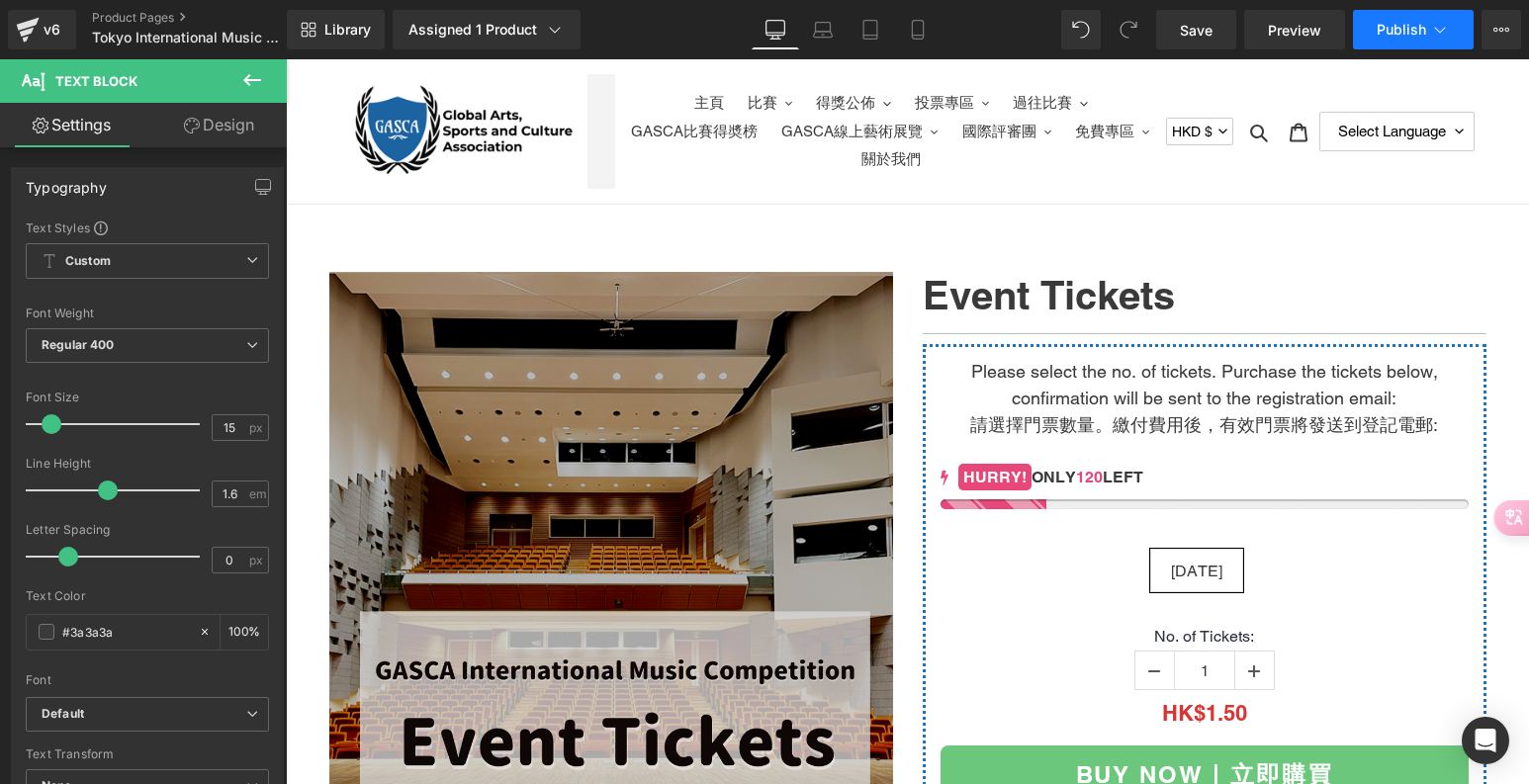 click on "Publish" at bounding box center [1401, 30] 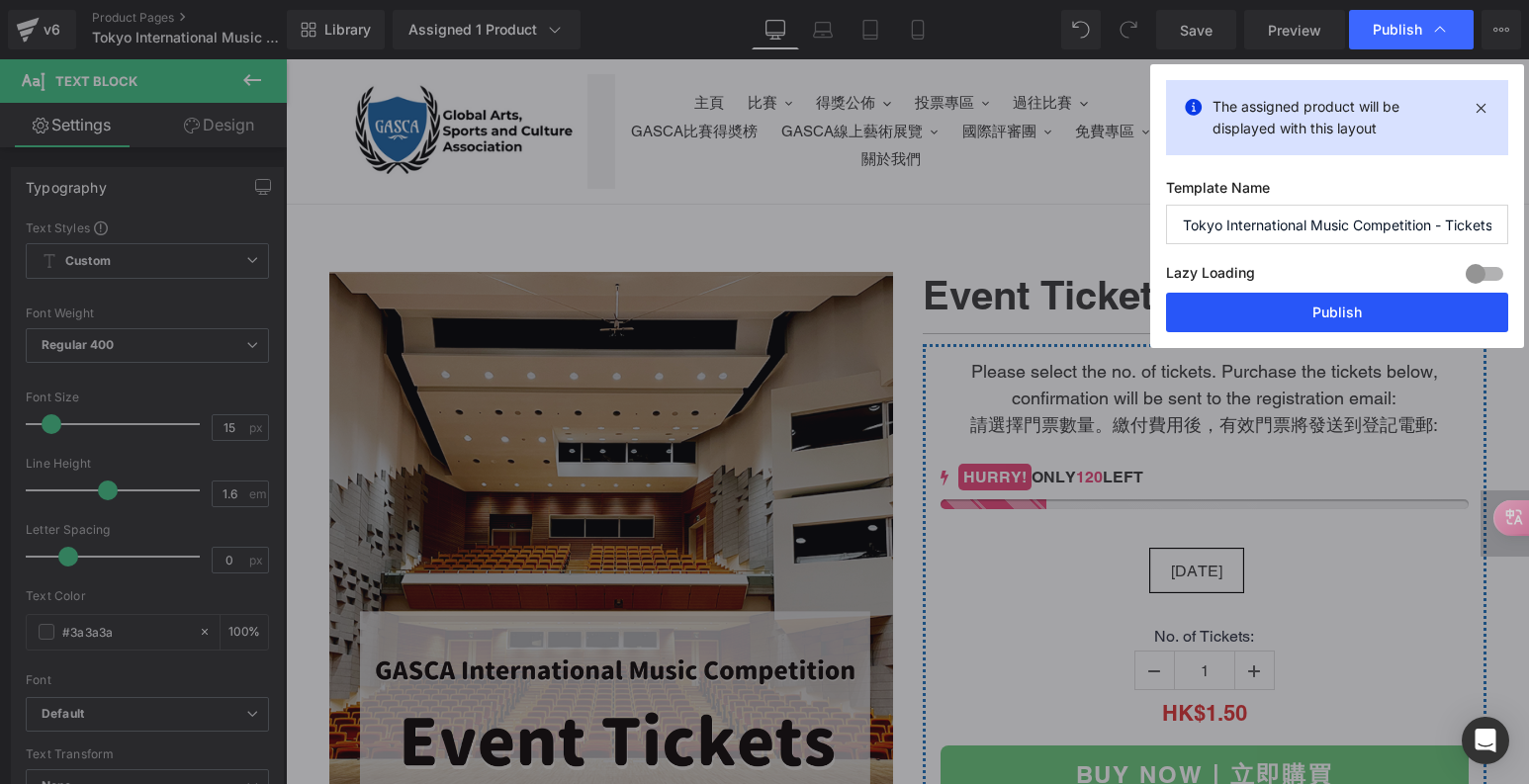 click on "Publish" at bounding box center (1337, 312) 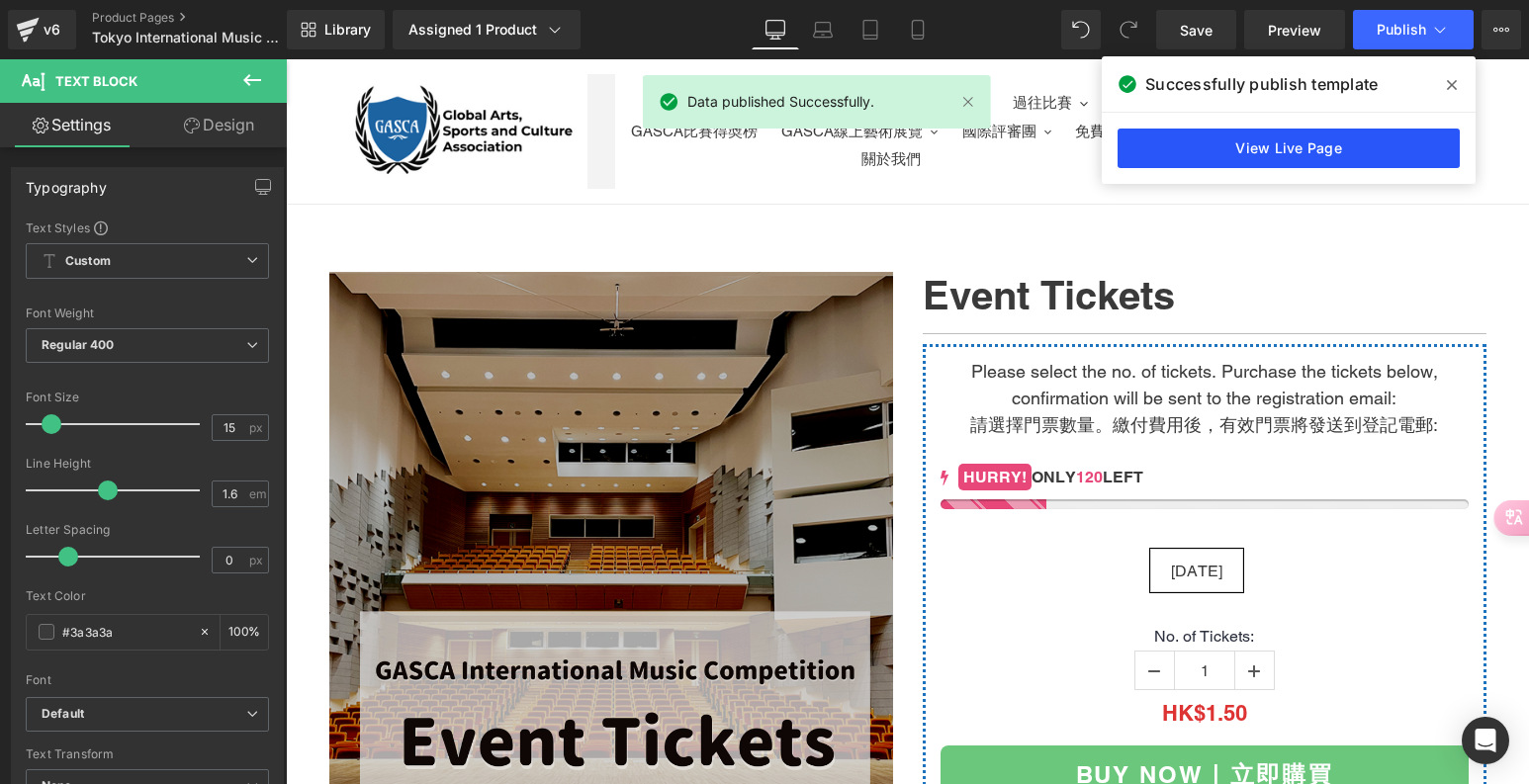 click on "View Live Page" at bounding box center (1289, 148) 